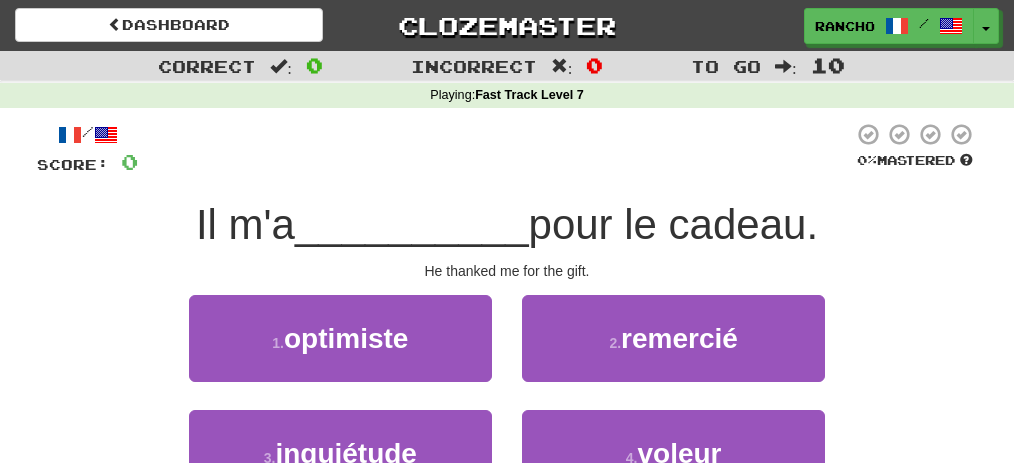 scroll, scrollTop: 66, scrollLeft: 0, axis: vertical 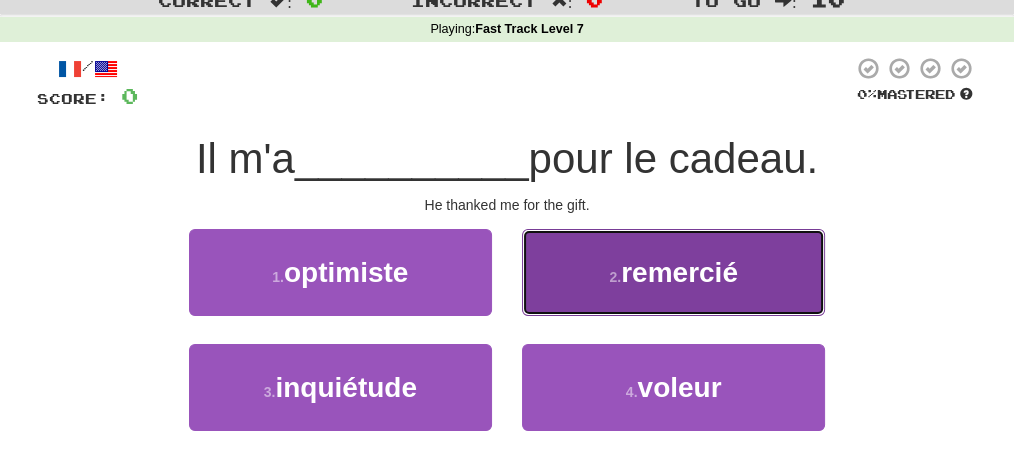 click on "2 .  remercié" at bounding box center [673, 272] 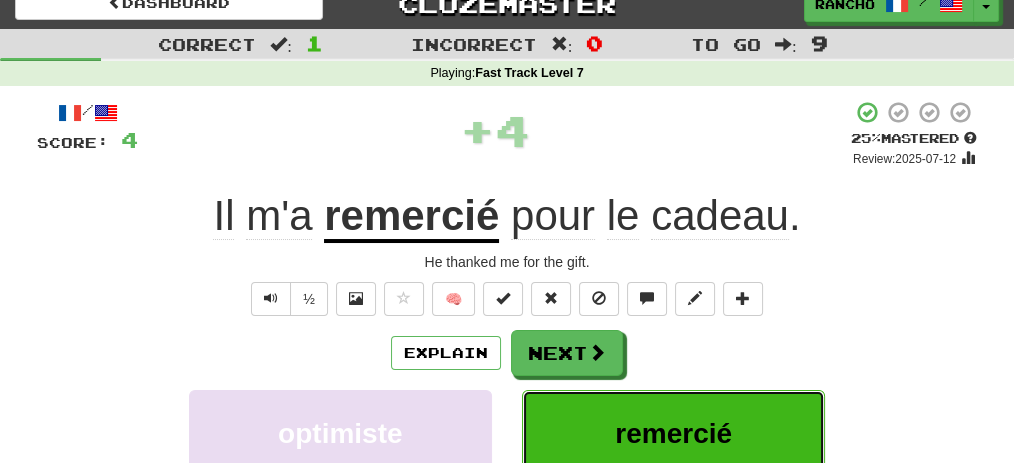 scroll, scrollTop: 0, scrollLeft: 0, axis: both 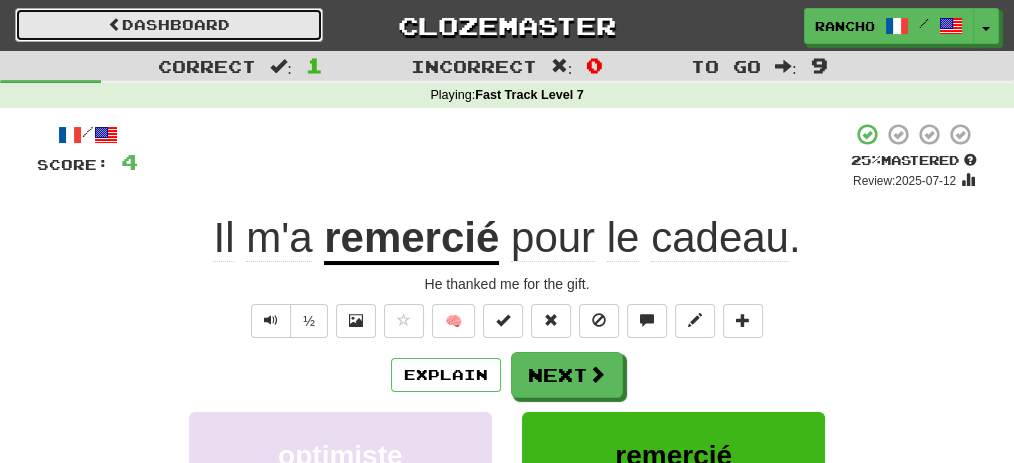 click on "Dashboard" at bounding box center [169, 25] 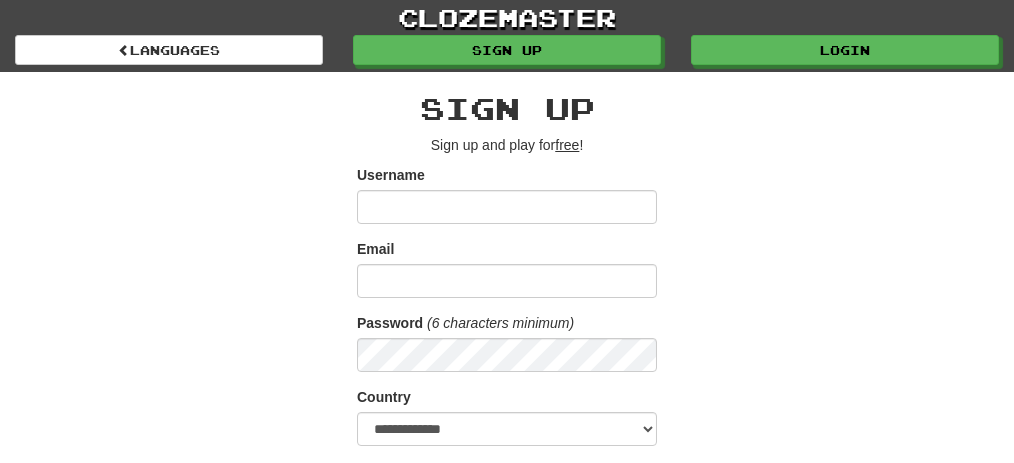 scroll, scrollTop: 0, scrollLeft: 0, axis: both 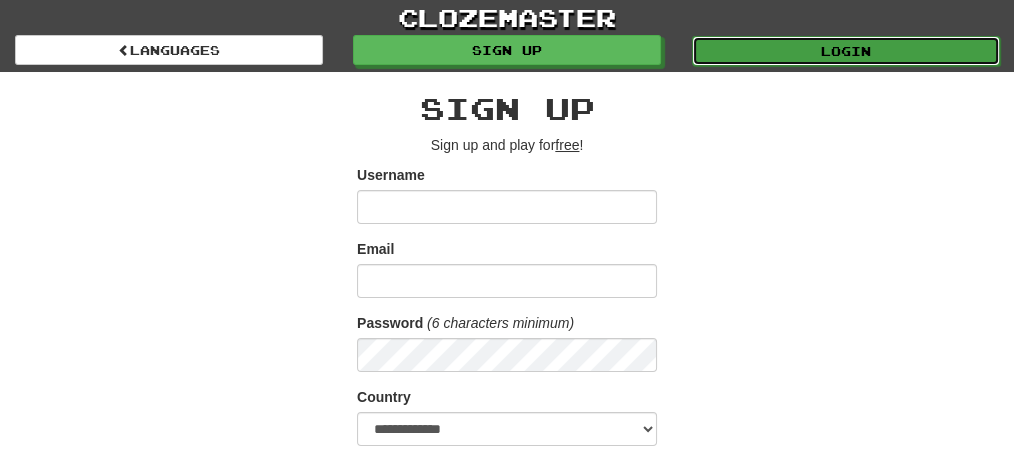 click on "Login" at bounding box center (846, 51) 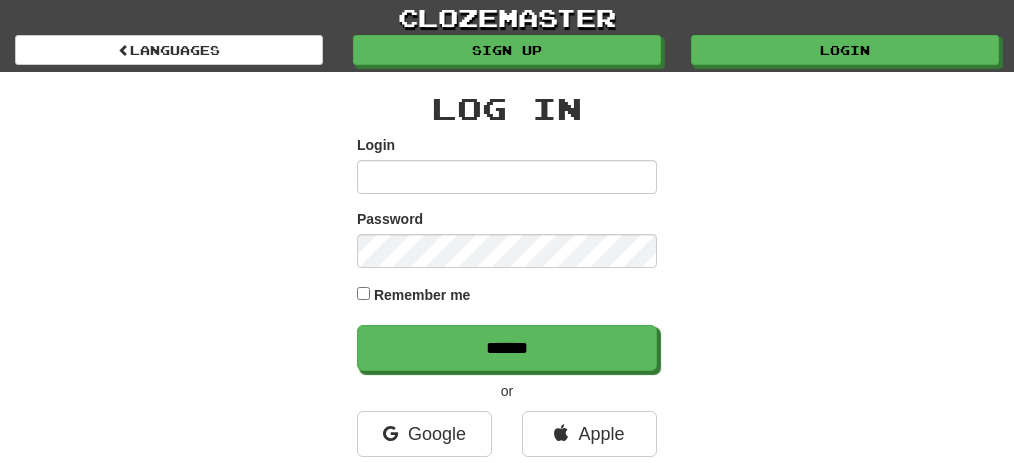 scroll, scrollTop: 0, scrollLeft: 0, axis: both 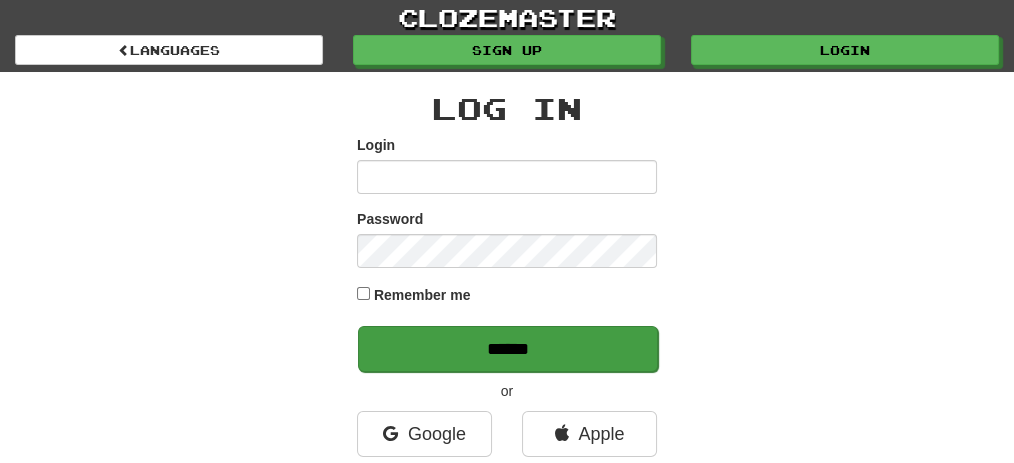 type on "**********" 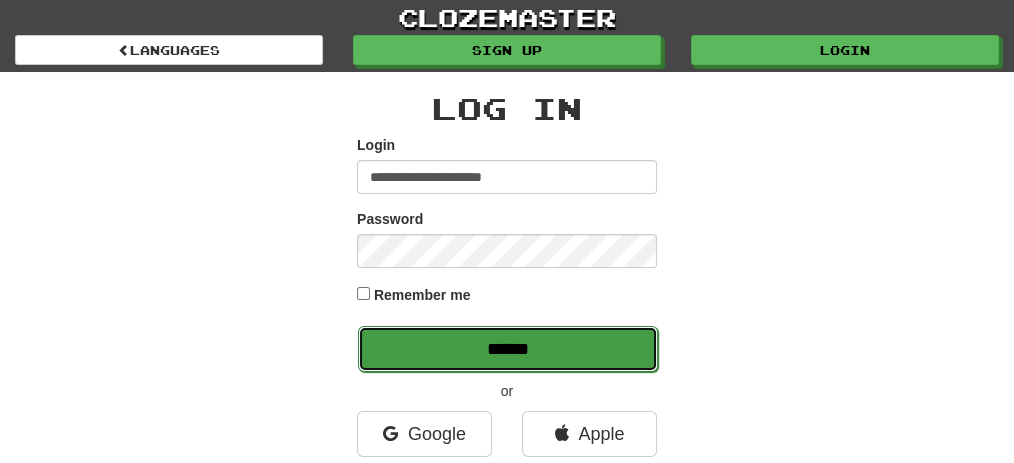 click on "******" at bounding box center (508, 349) 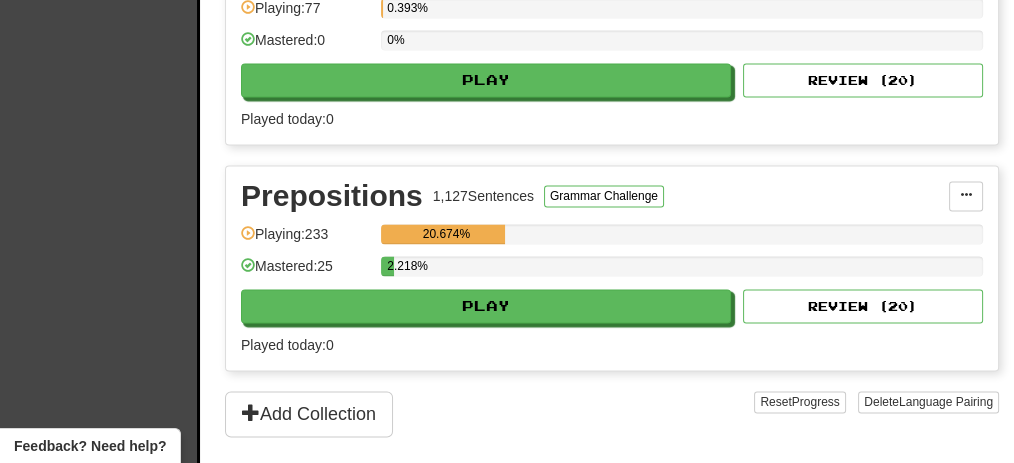 scroll, scrollTop: 3400, scrollLeft: 0, axis: vertical 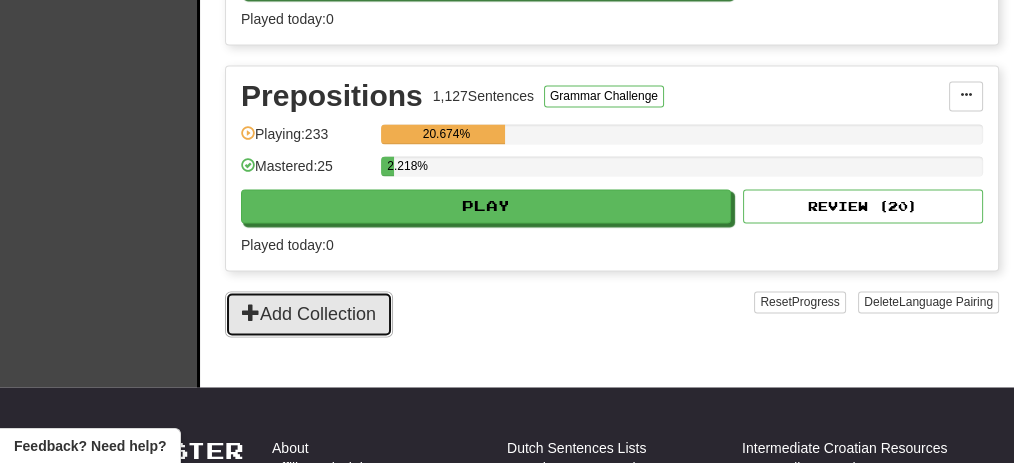 click at bounding box center (251, 312) 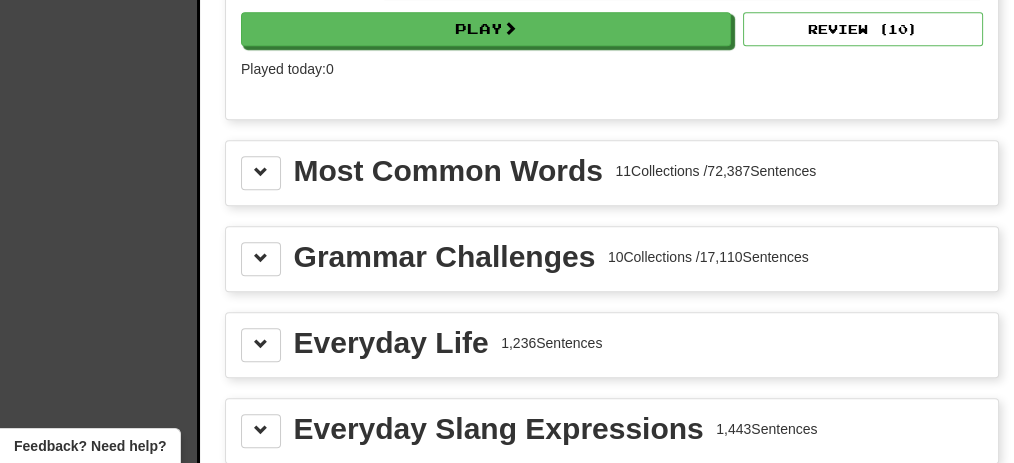 scroll, scrollTop: 2266, scrollLeft: 0, axis: vertical 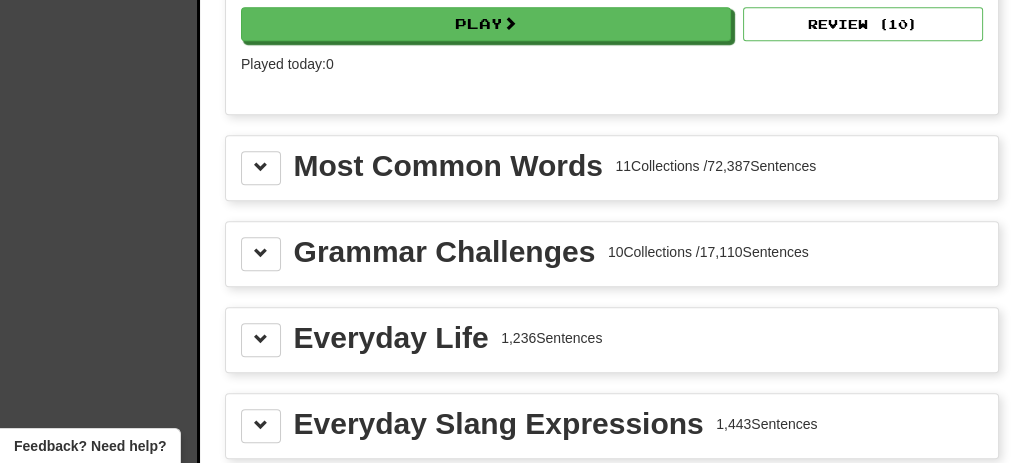 click on "Grammar Challenges" at bounding box center (445, 252) 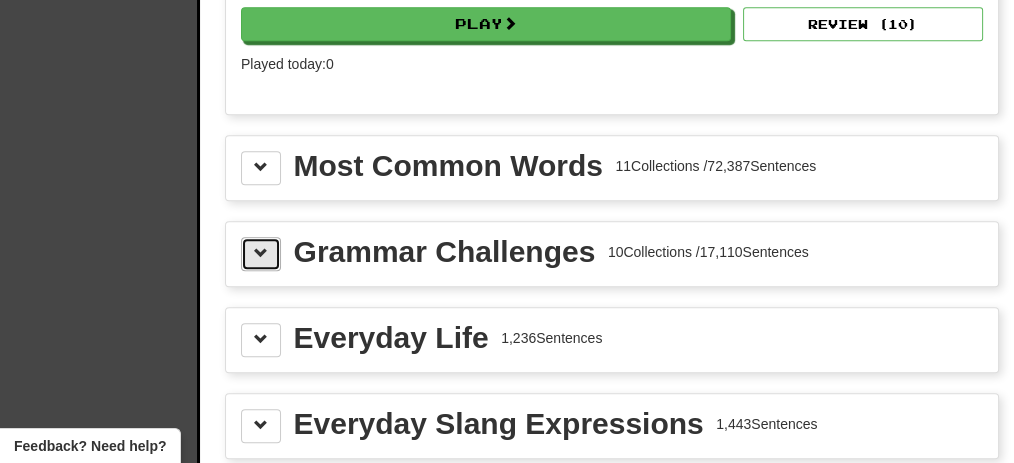 click at bounding box center (261, 254) 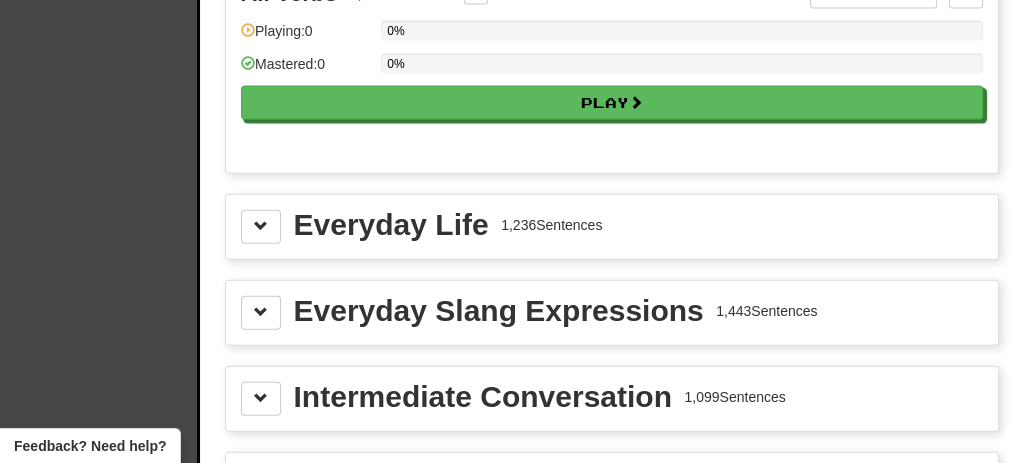 scroll, scrollTop: 4666, scrollLeft: 0, axis: vertical 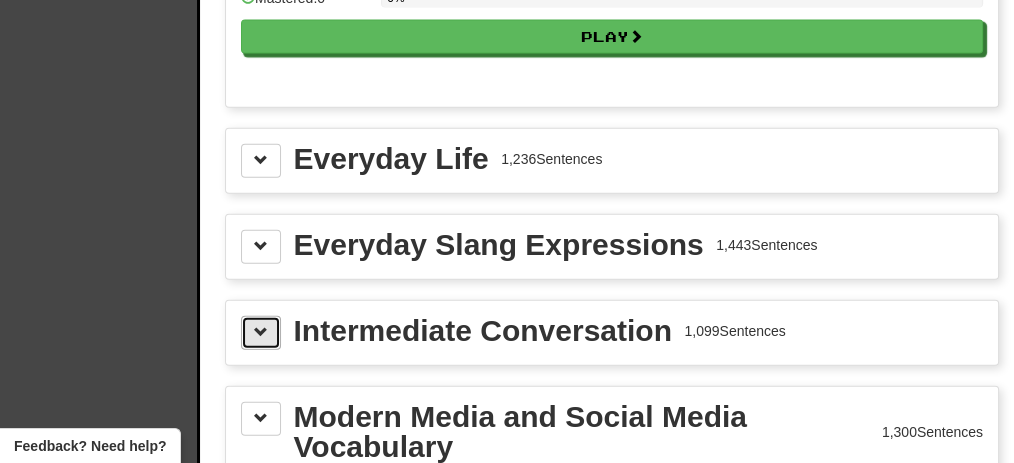 click at bounding box center [261, 333] 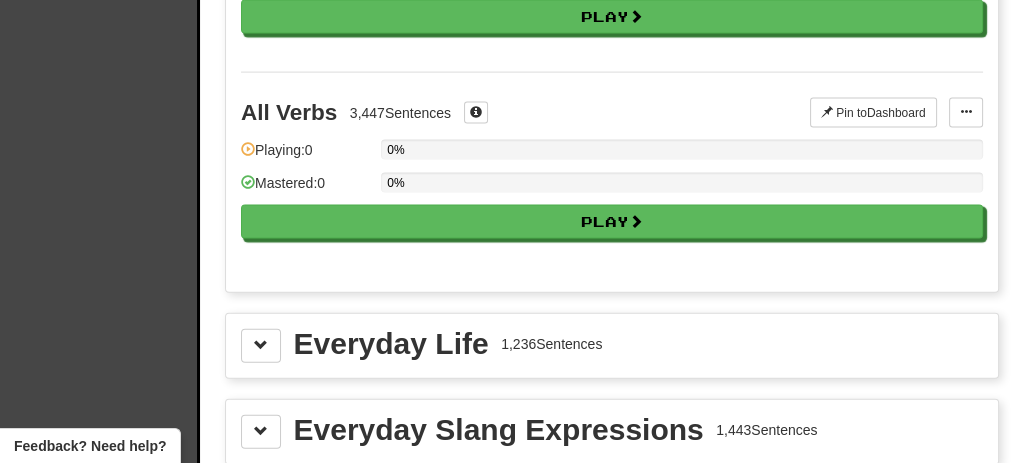 scroll, scrollTop: 4466, scrollLeft: 0, axis: vertical 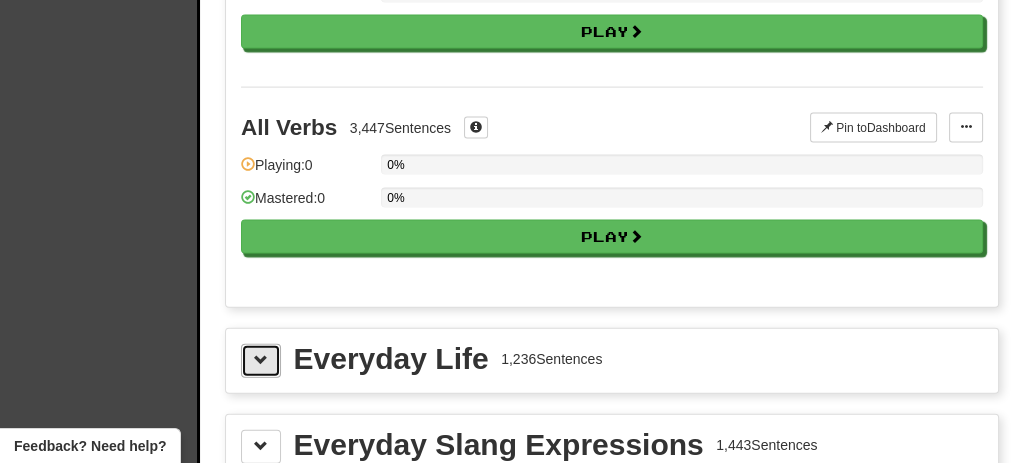 click at bounding box center (261, 360) 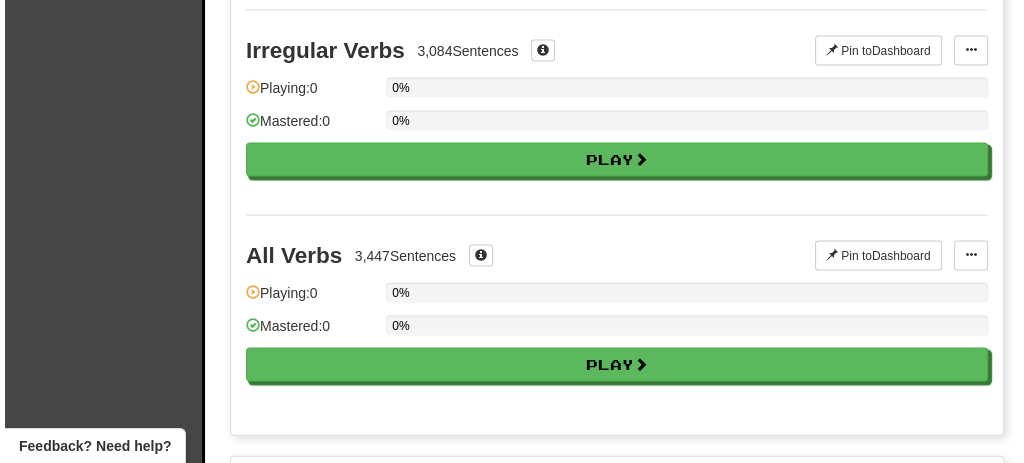 scroll, scrollTop: 4333, scrollLeft: 0, axis: vertical 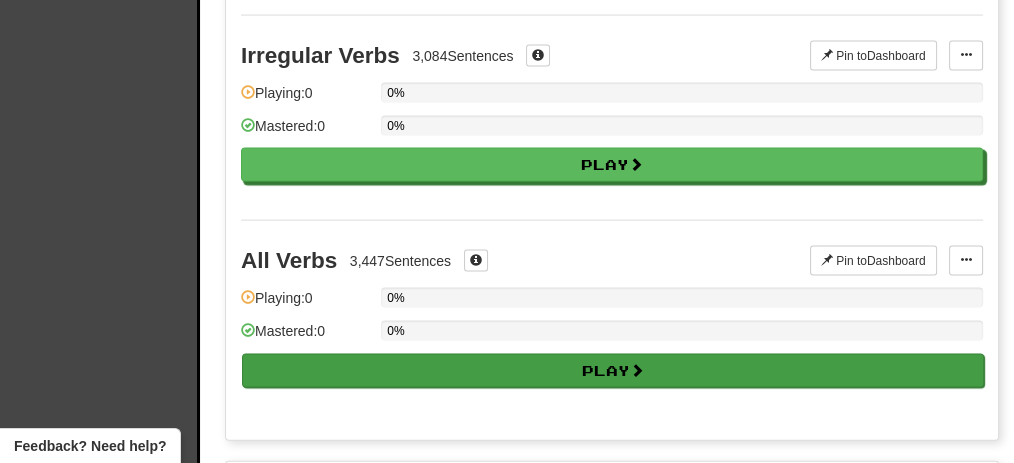 drag, startPoint x: 581, startPoint y: 362, endPoint x: 541, endPoint y: 320, distance: 58 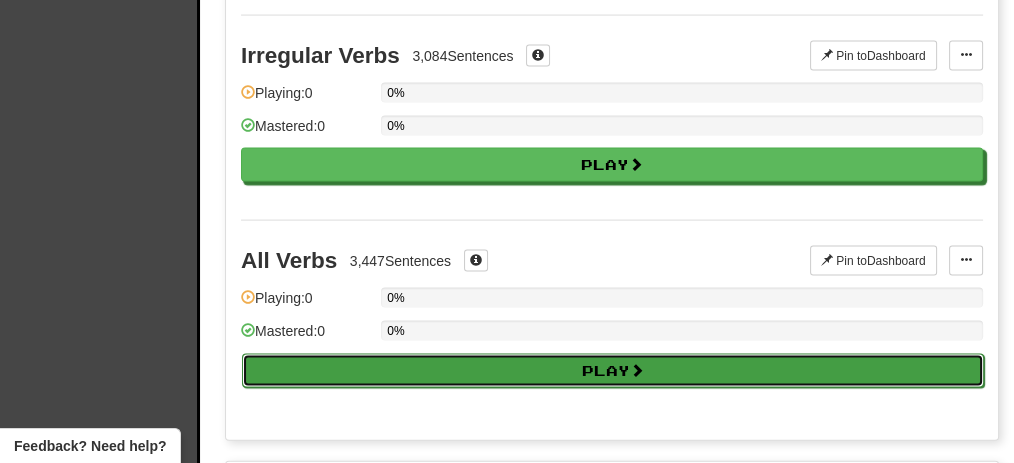 click on "Play" at bounding box center (613, 371) 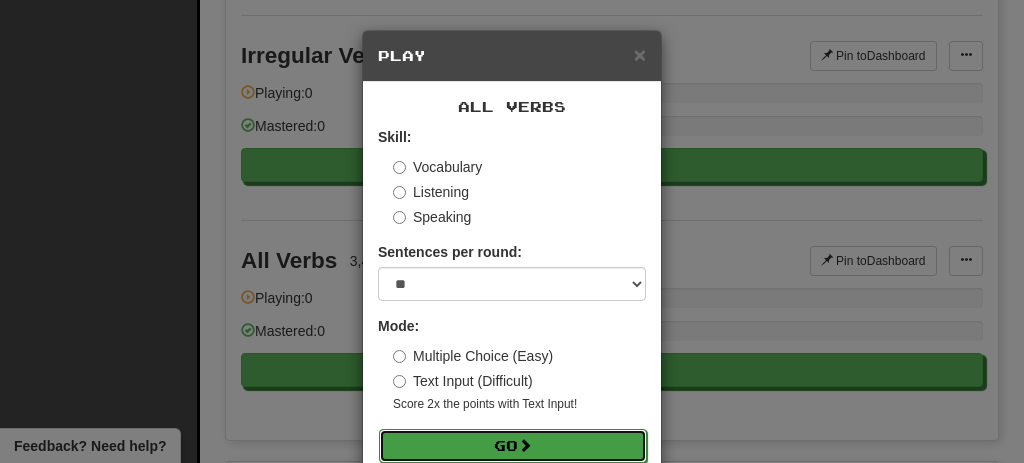 click on "Go" at bounding box center (513, 446) 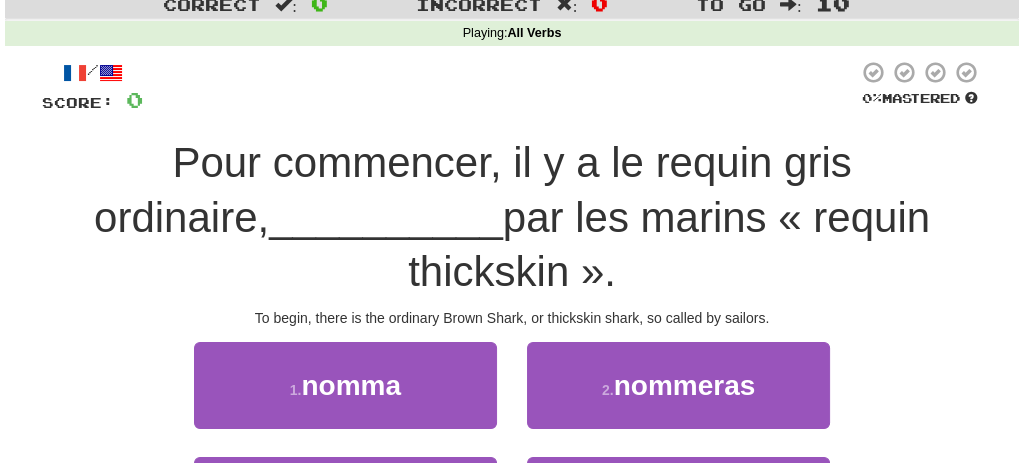 scroll, scrollTop: 133, scrollLeft: 0, axis: vertical 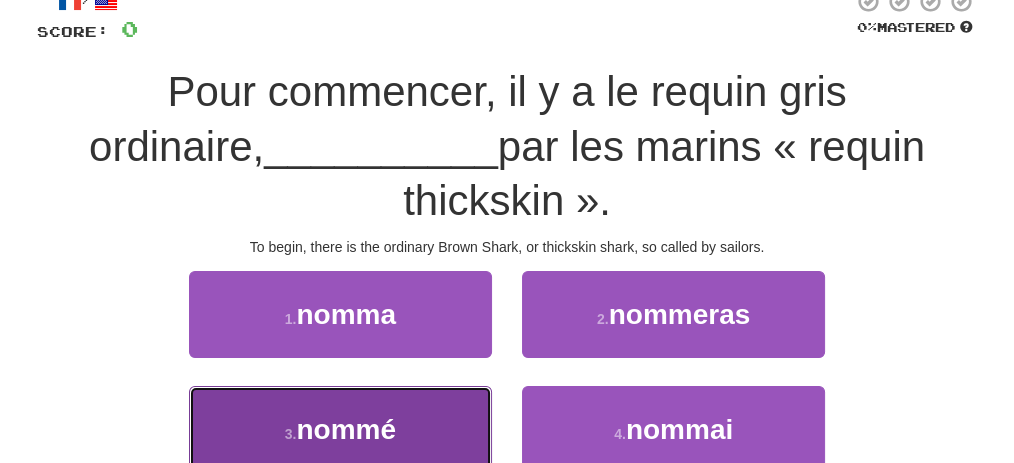 click on "3 .  nommé" at bounding box center (340, 429) 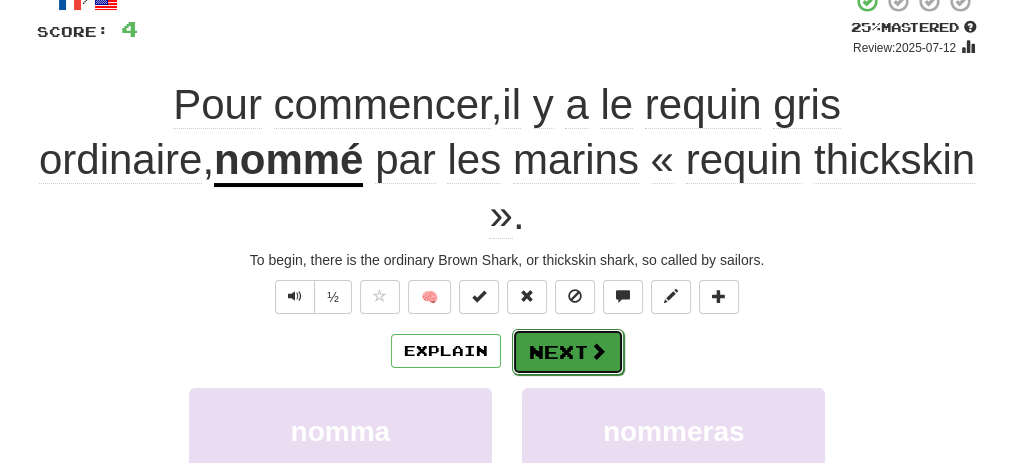 click on "Next" at bounding box center (568, 352) 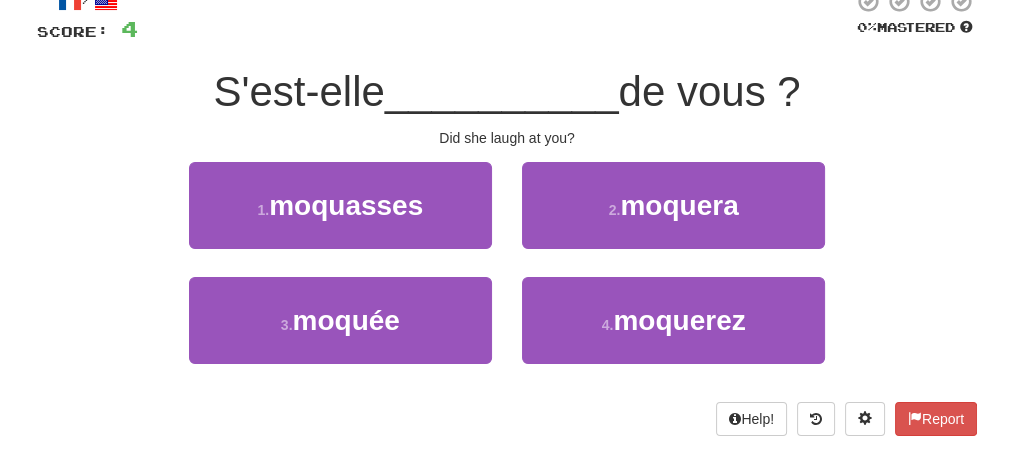 click on "Help!  Report" at bounding box center [507, 419] 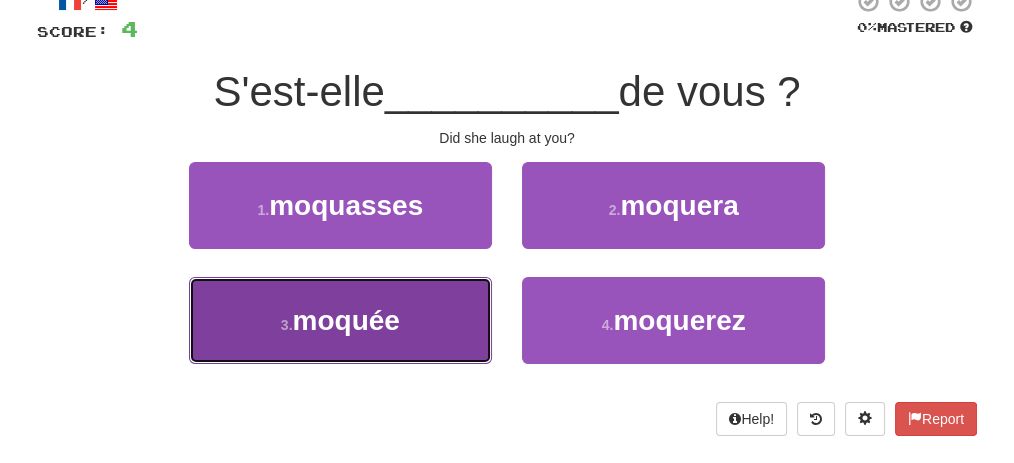click on "3 .  moquée" at bounding box center [340, 320] 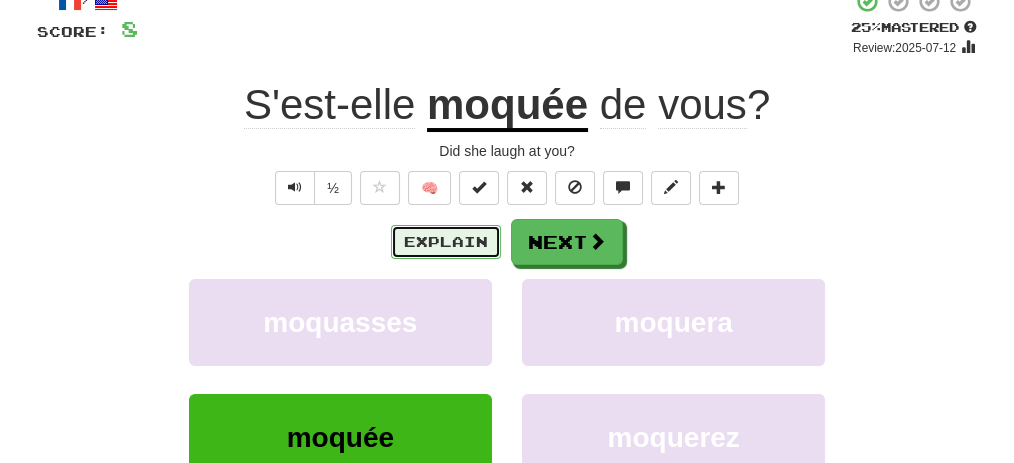 click on "Explain" at bounding box center [446, 242] 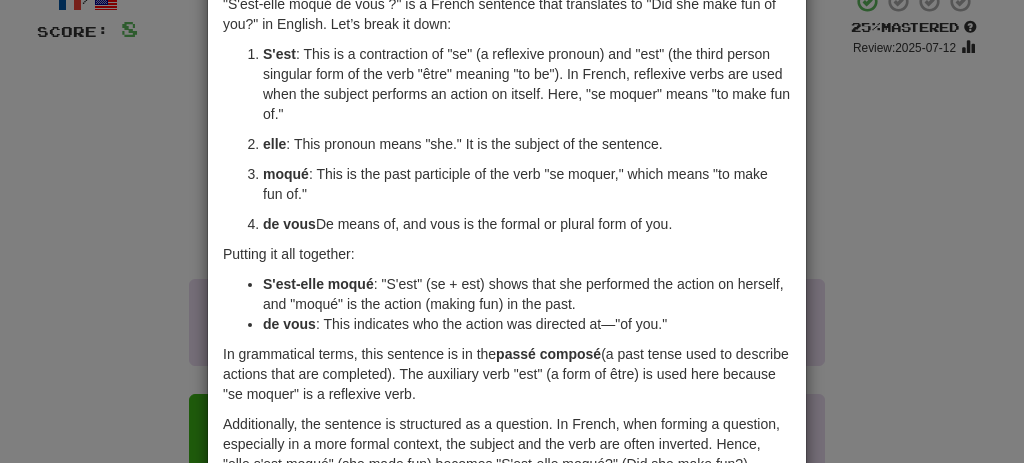 scroll, scrollTop: 0, scrollLeft: 0, axis: both 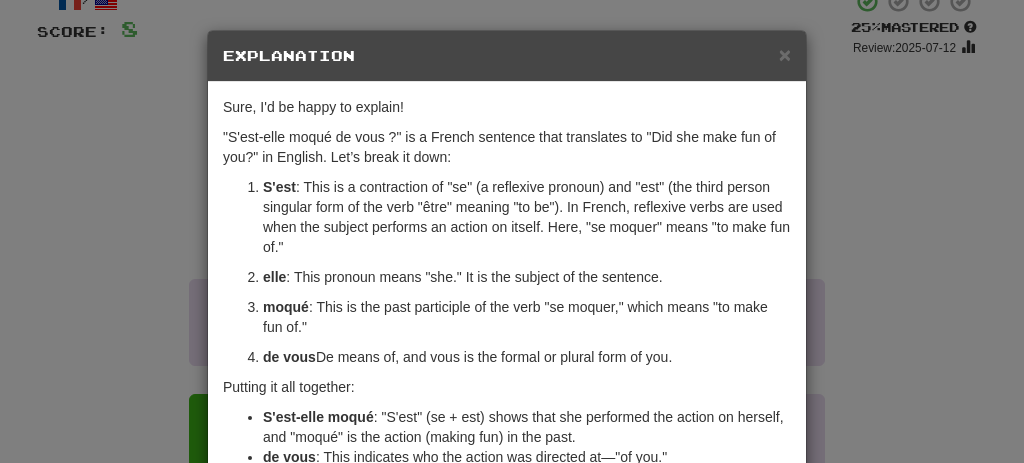 click on "× Explanation" at bounding box center (507, 56) 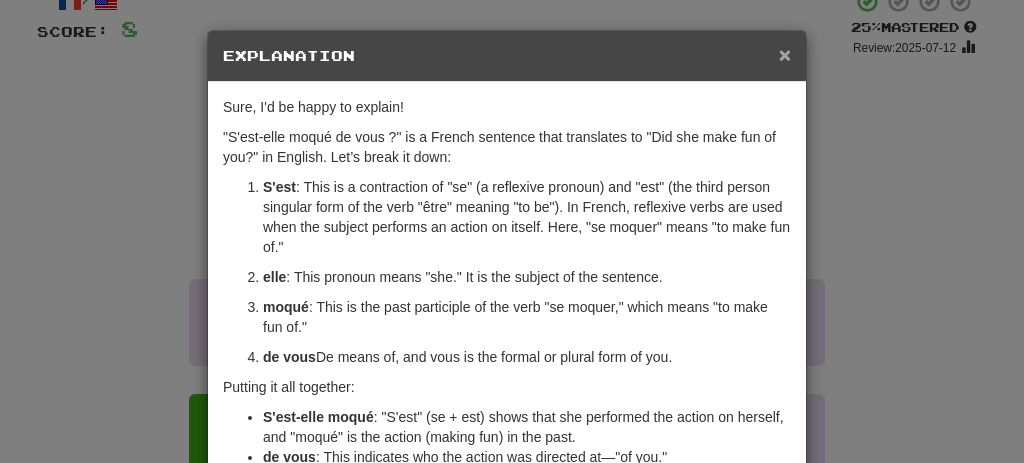 click on "×" at bounding box center [785, 54] 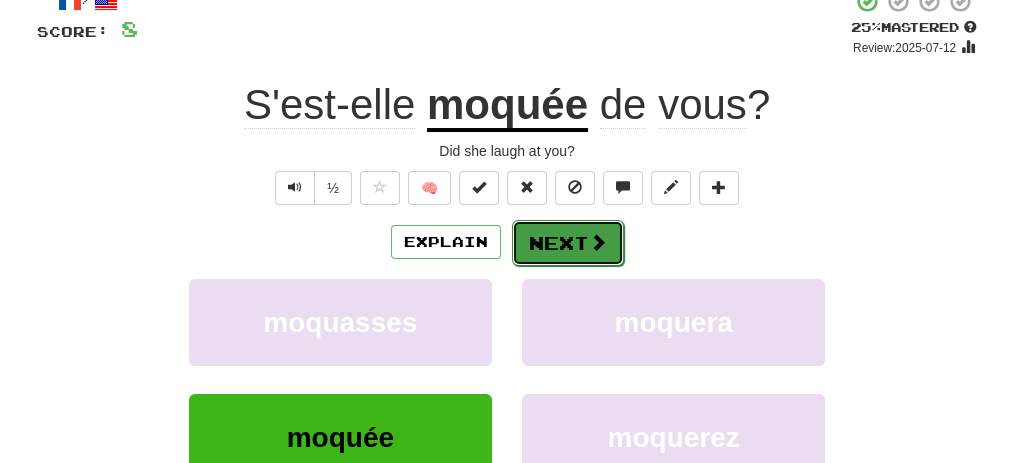click on "Next" at bounding box center (568, 243) 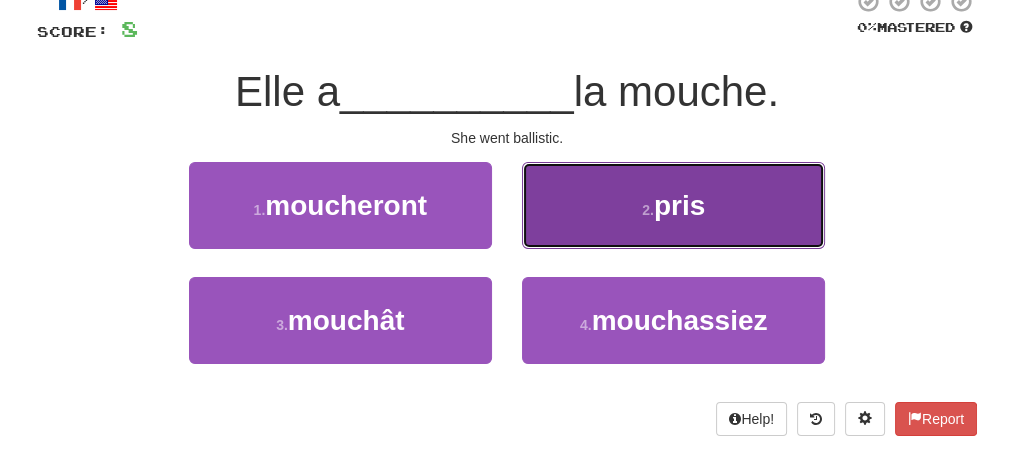 click on "2 .  pris" at bounding box center [673, 205] 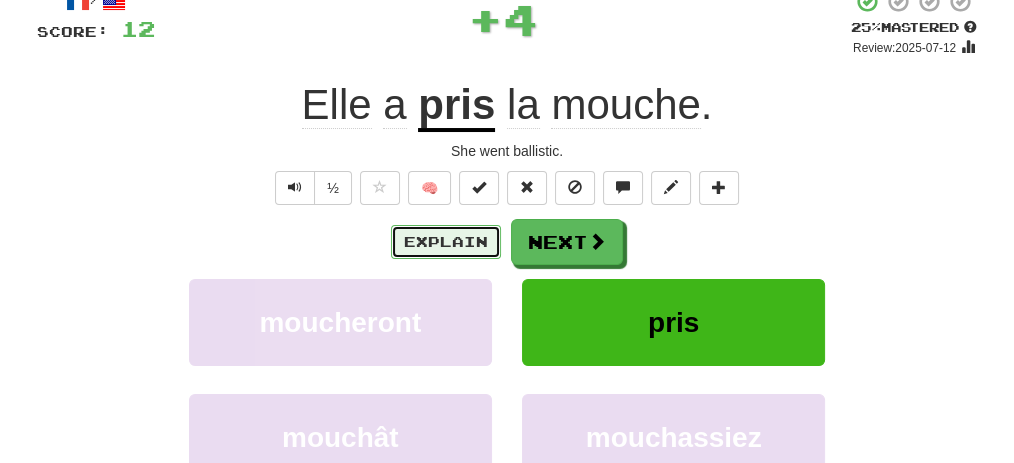 click on "Explain" at bounding box center [446, 242] 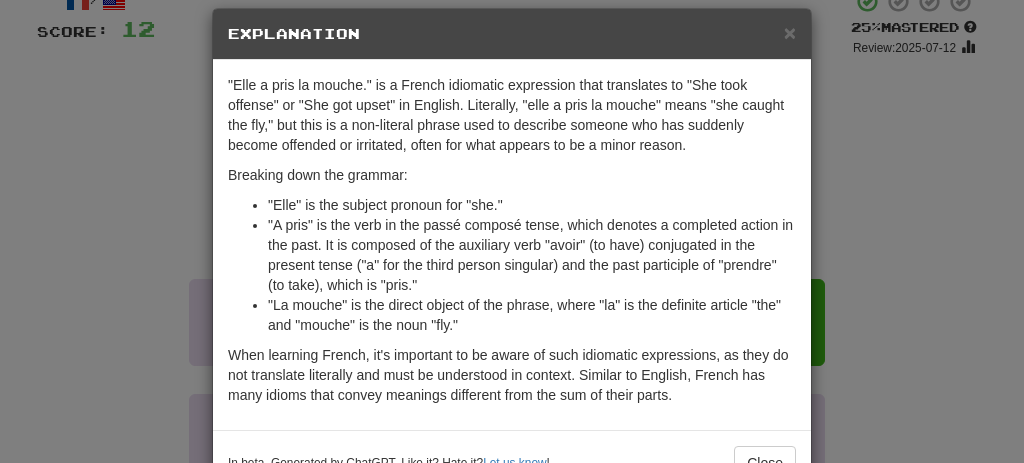 scroll, scrollTop: 0, scrollLeft: 0, axis: both 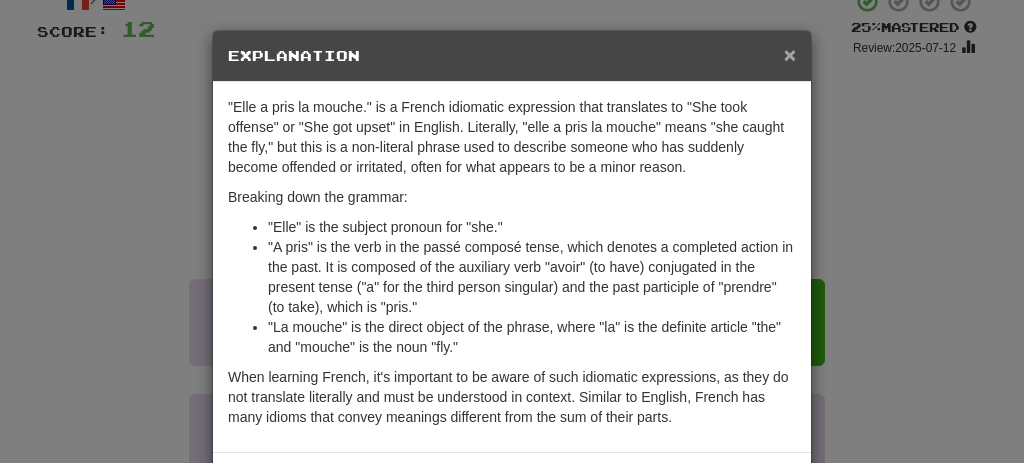 click on "×" at bounding box center (790, 54) 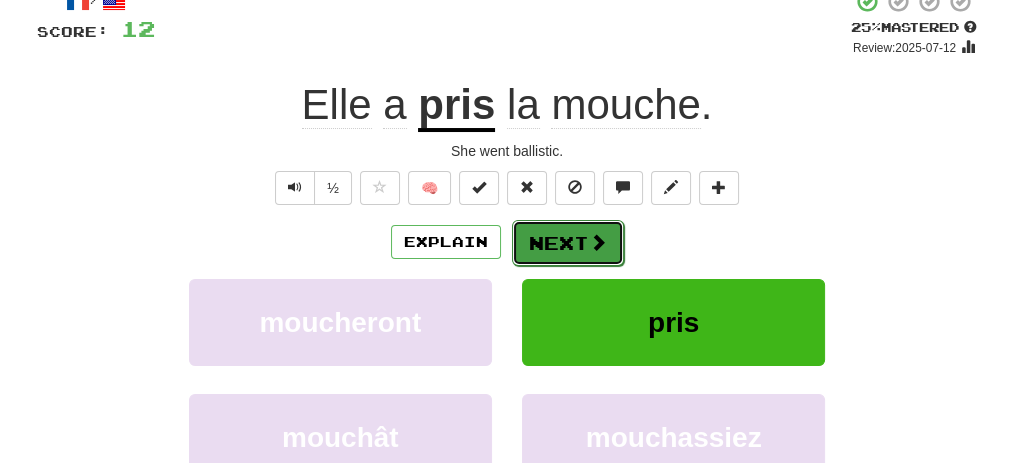 click on "Next" at bounding box center [568, 243] 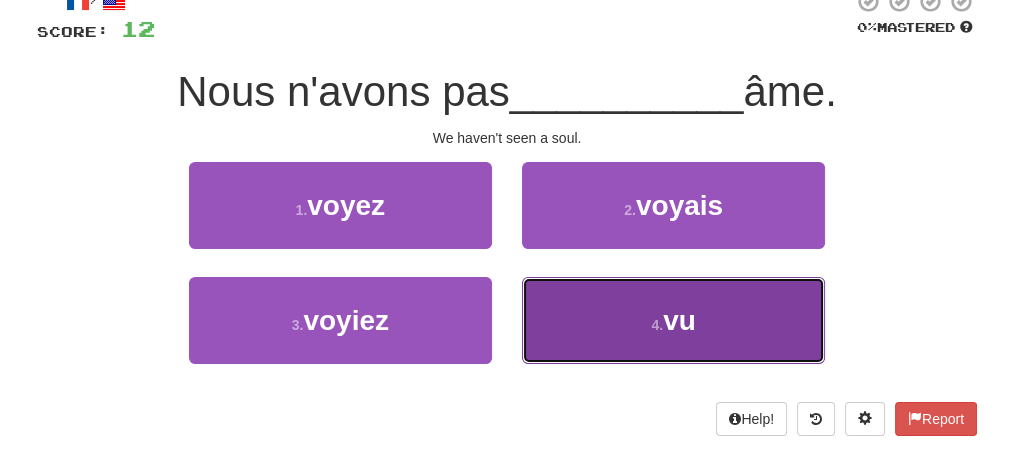 click on "4 .  vu" at bounding box center (673, 320) 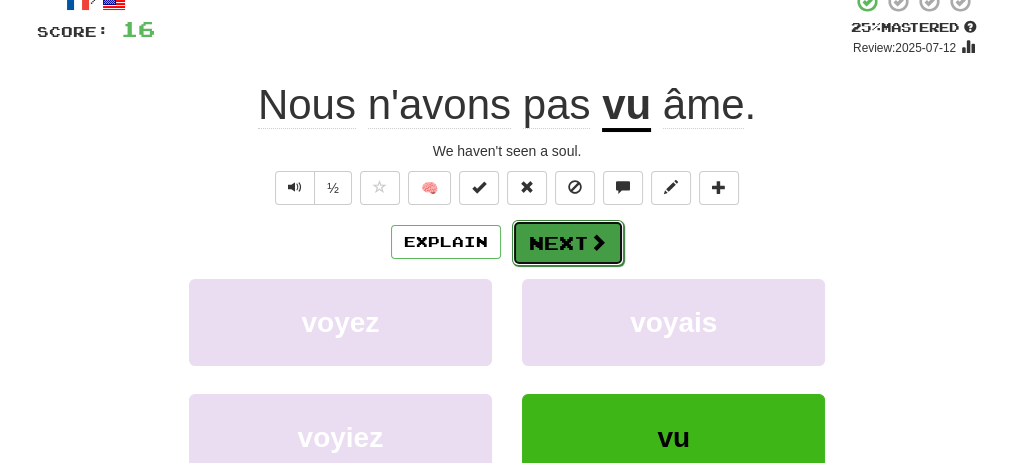 click on "Next" at bounding box center (568, 243) 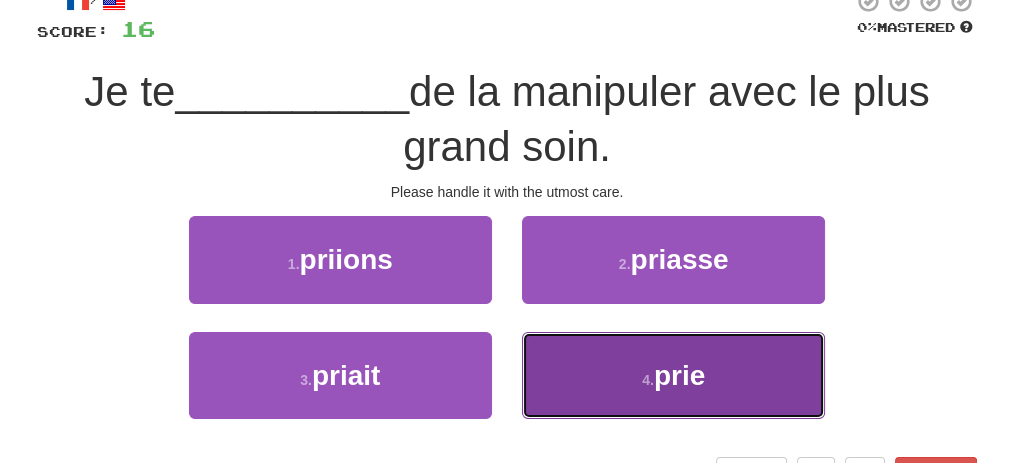 click on "4 .  prie" at bounding box center [673, 375] 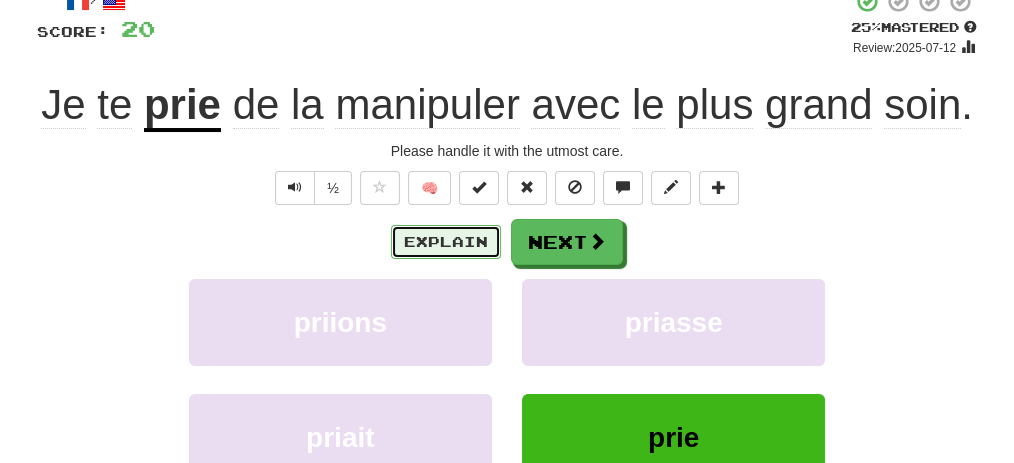 click on "Explain" at bounding box center [446, 242] 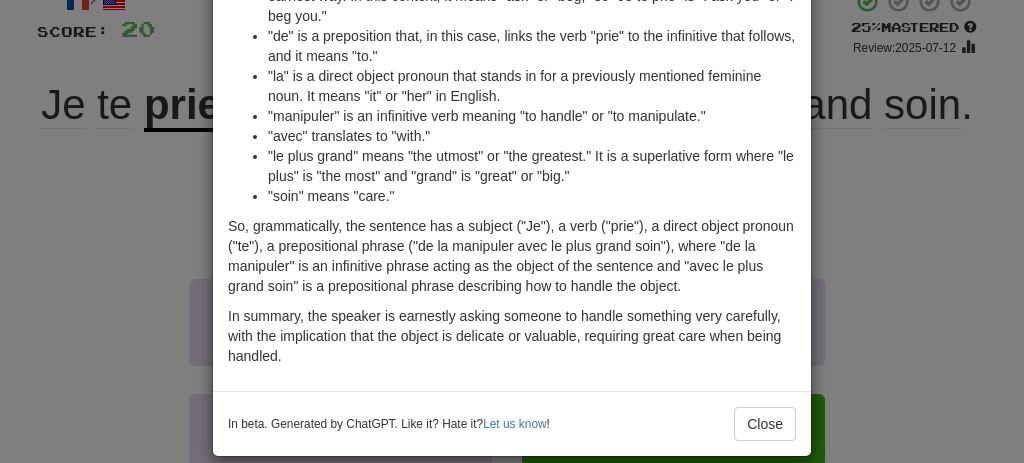 scroll, scrollTop: 261, scrollLeft: 0, axis: vertical 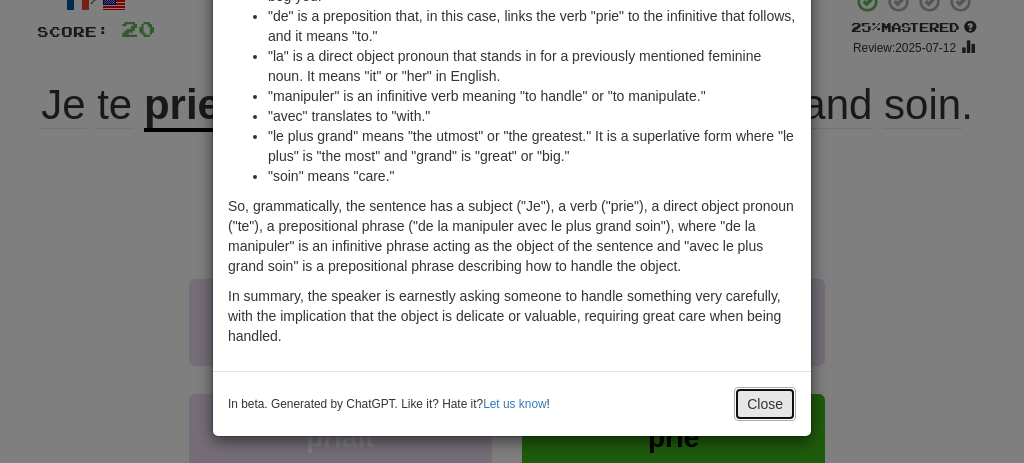 click on "Close" at bounding box center (765, 404) 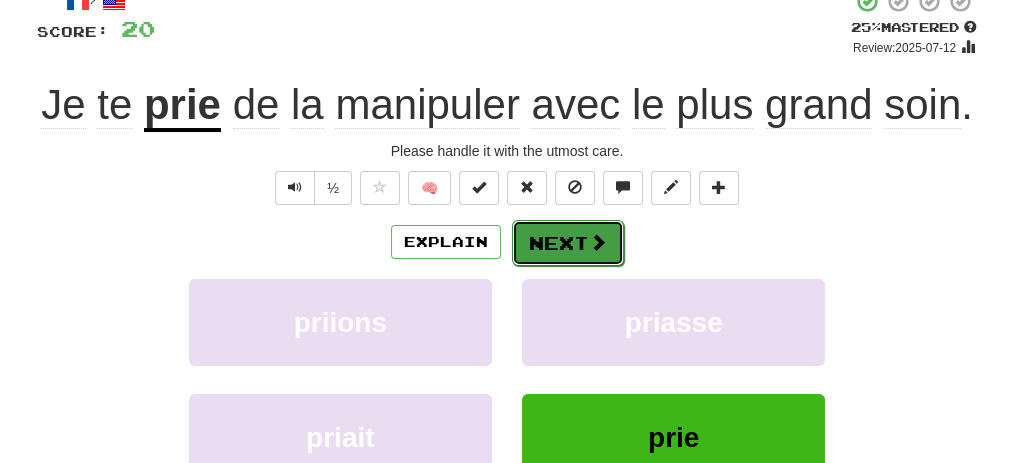 click on "Next" at bounding box center (568, 243) 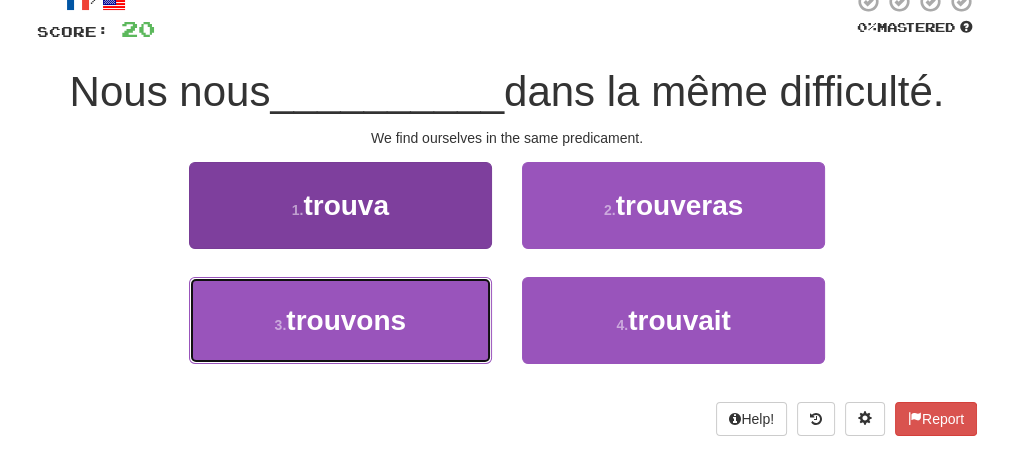 click on "3 .  trouvons" at bounding box center [340, 320] 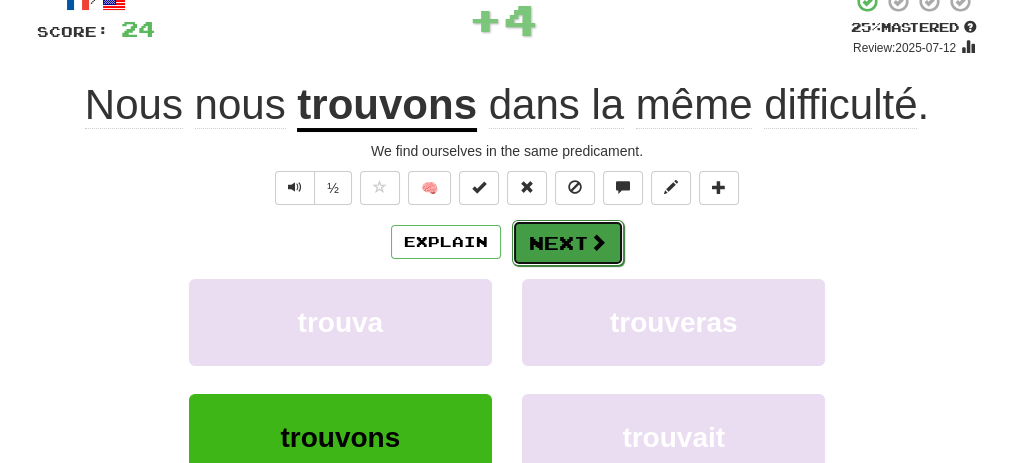 click at bounding box center (598, 242) 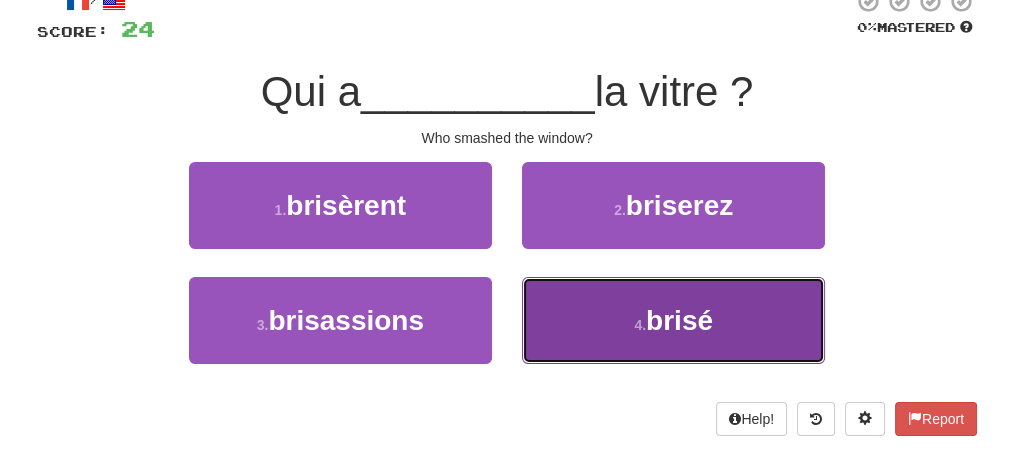 click on "4 .  brisé" at bounding box center (673, 320) 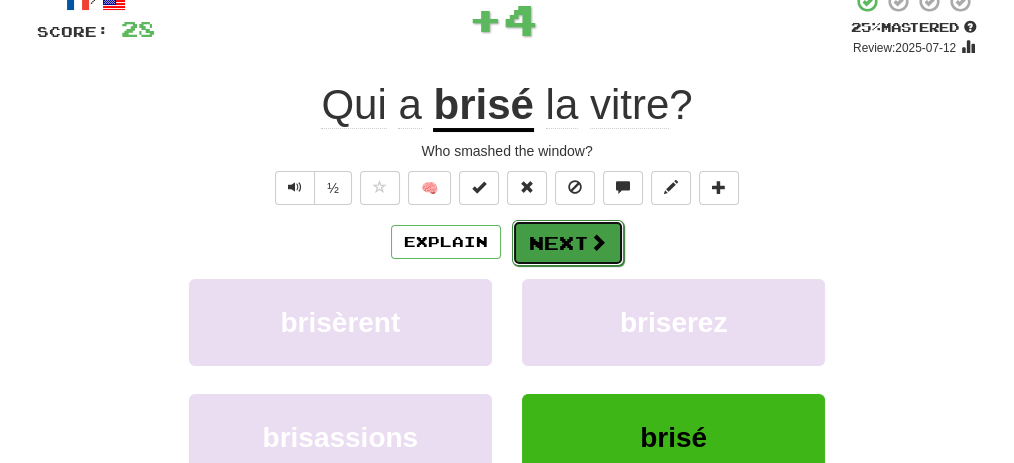click on "Next" at bounding box center [568, 243] 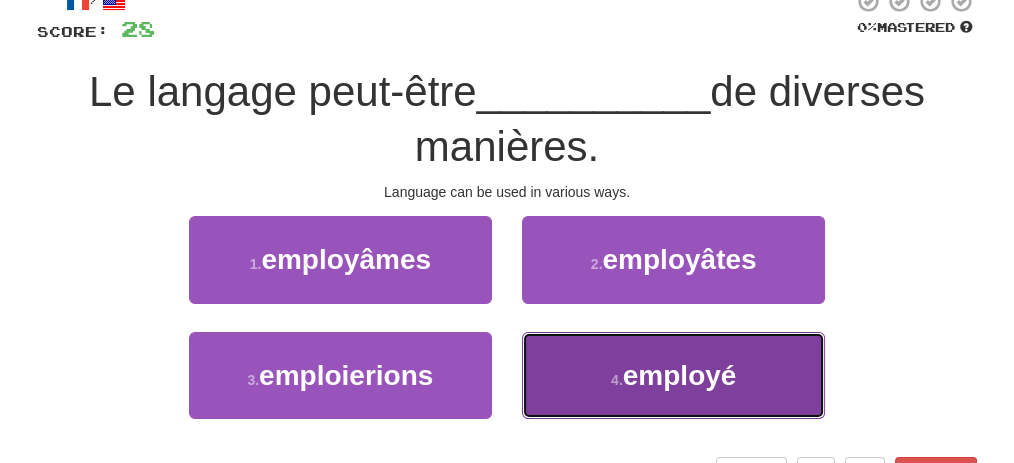 click on "4 .  employé" at bounding box center (673, 375) 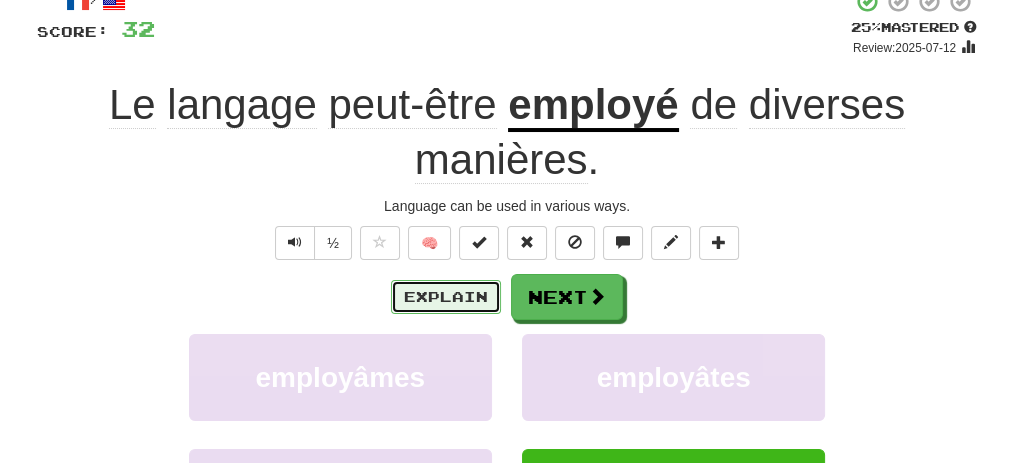 click on "Explain" at bounding box center [446, 297] 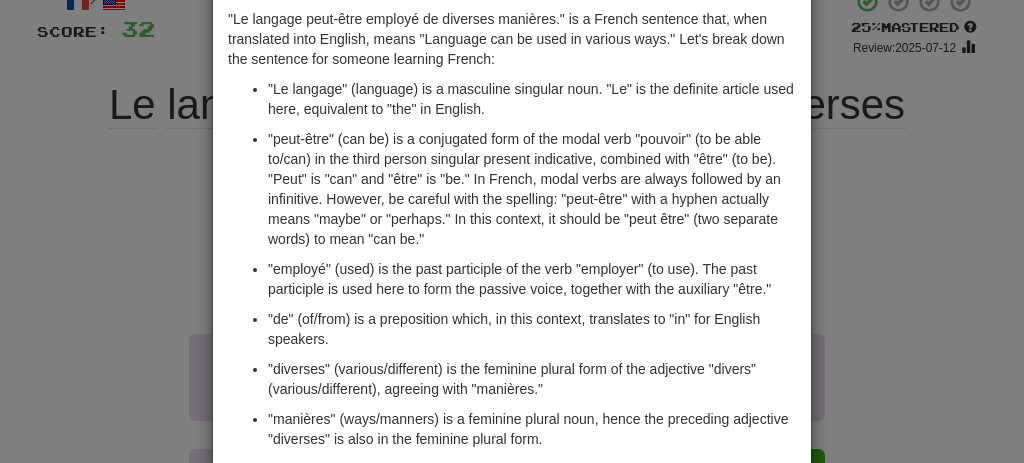 scroll, scrollTop: 0, scrollLeft: 0, axis: both 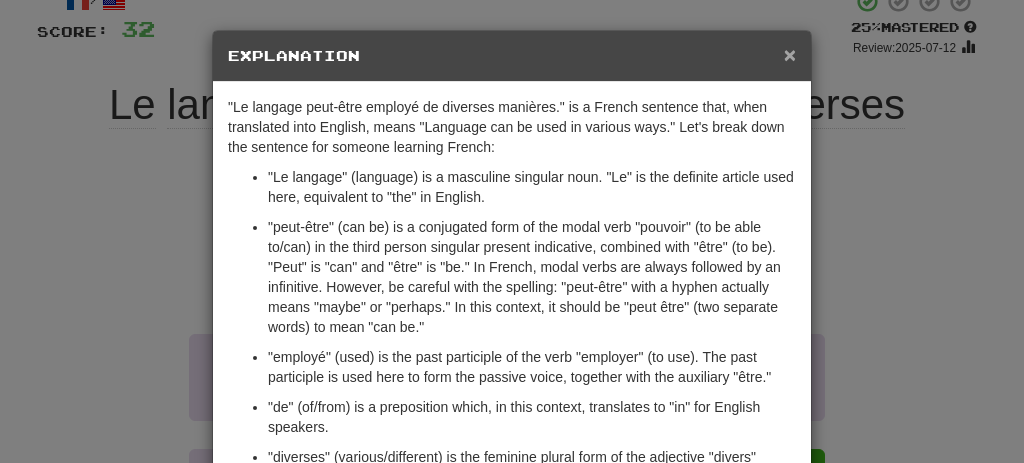 click on "×" at bounding box center (790, 54) 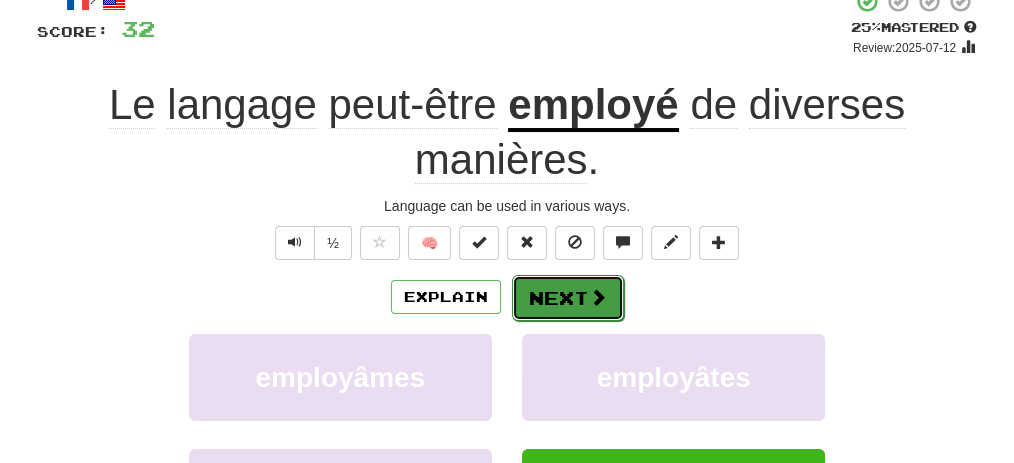 click on "Next" at bounding box center [568, 298] 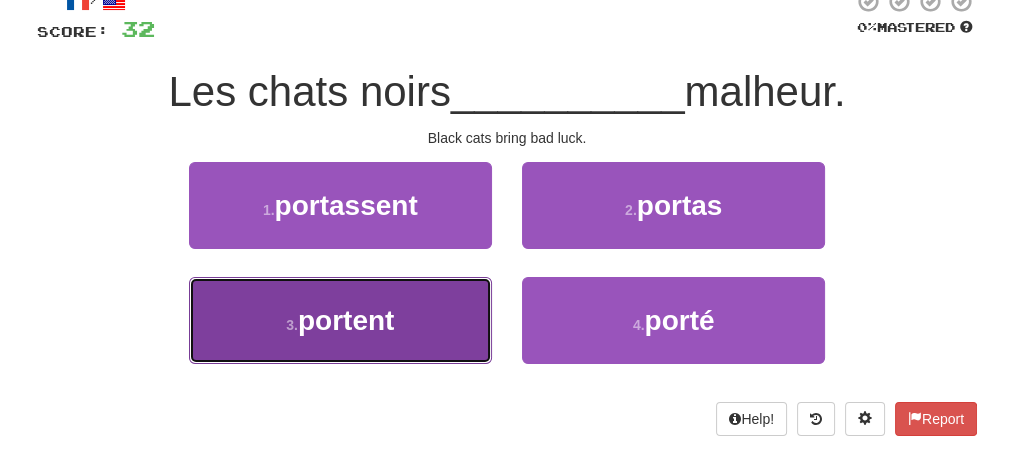 click on "3 .  portent" at bounding box center (340, 320) 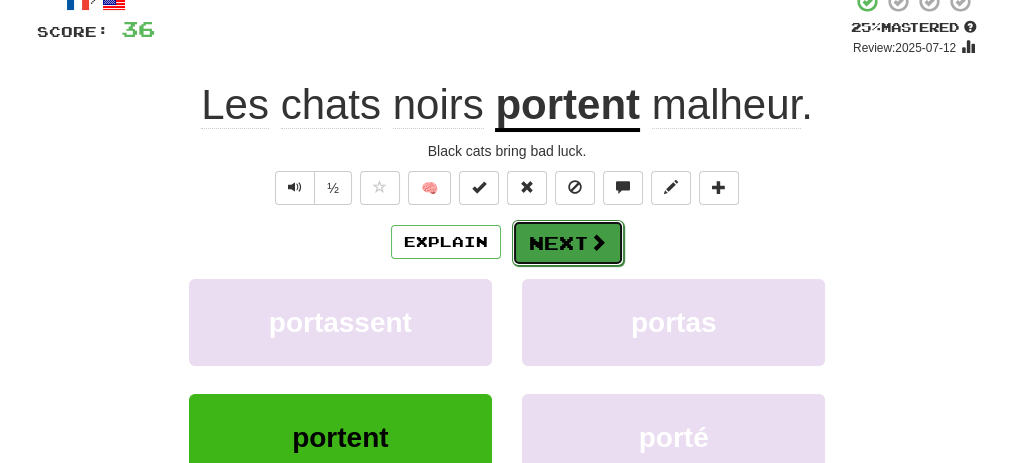 click at bounding box center [598, 242] 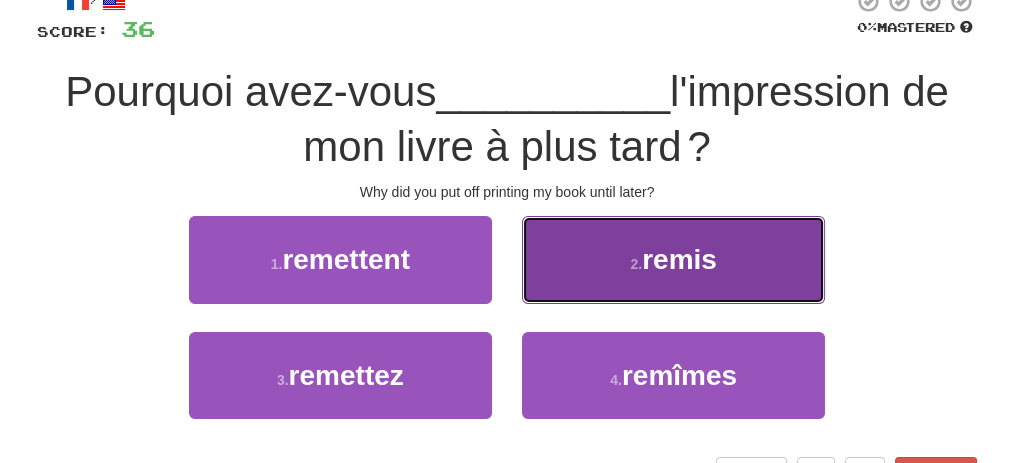 click on "2 .  remis" at bounding box center [673, 259] 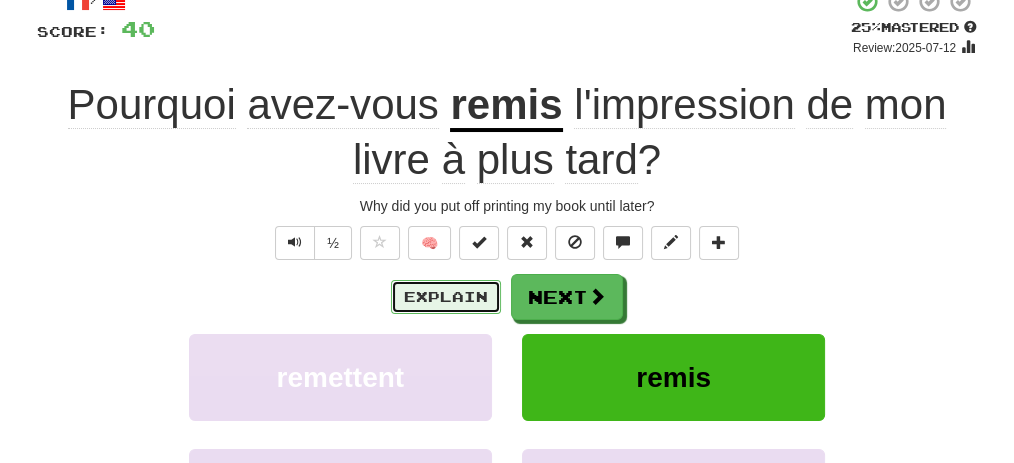 click on "Explain" at bounding box center (446, 297) 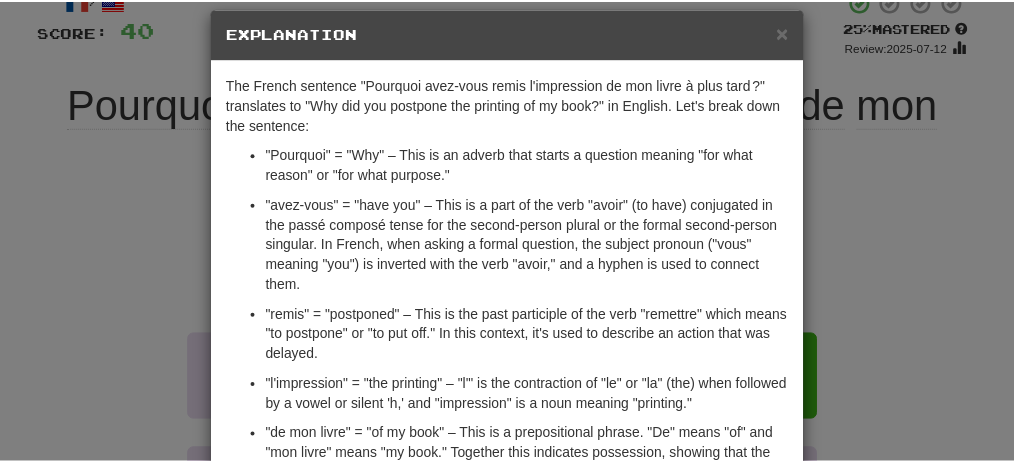 scroll, scrollTop: 0, scrollLeft: 0, axis: both 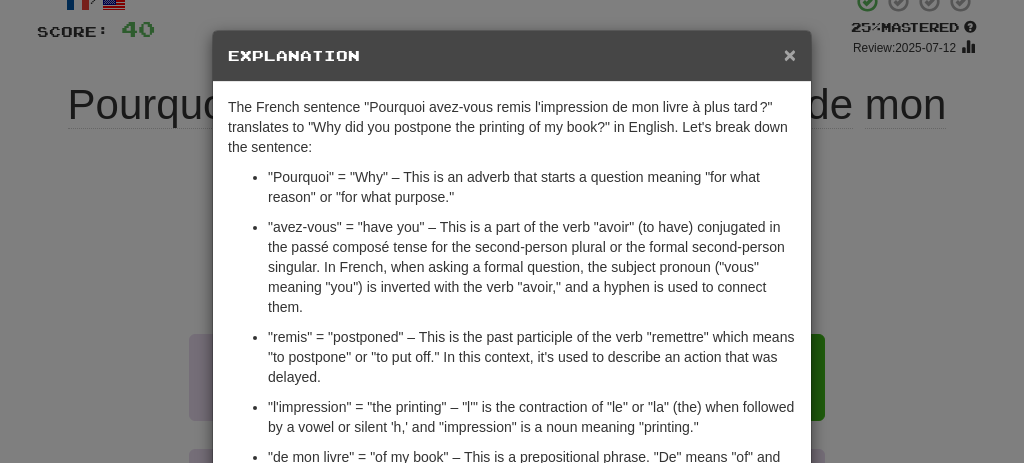 click on "×" at bounding box center [790, 54] 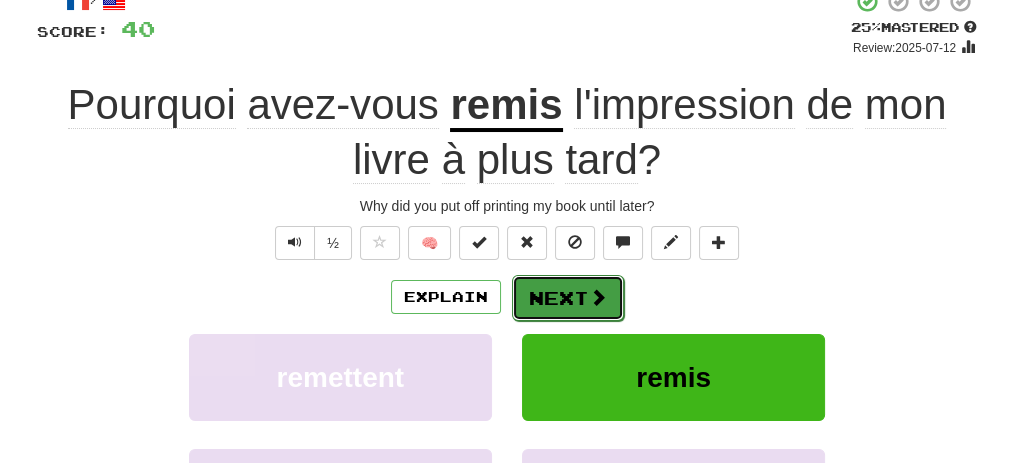 click on "Next" at bounding box center (568, 298) 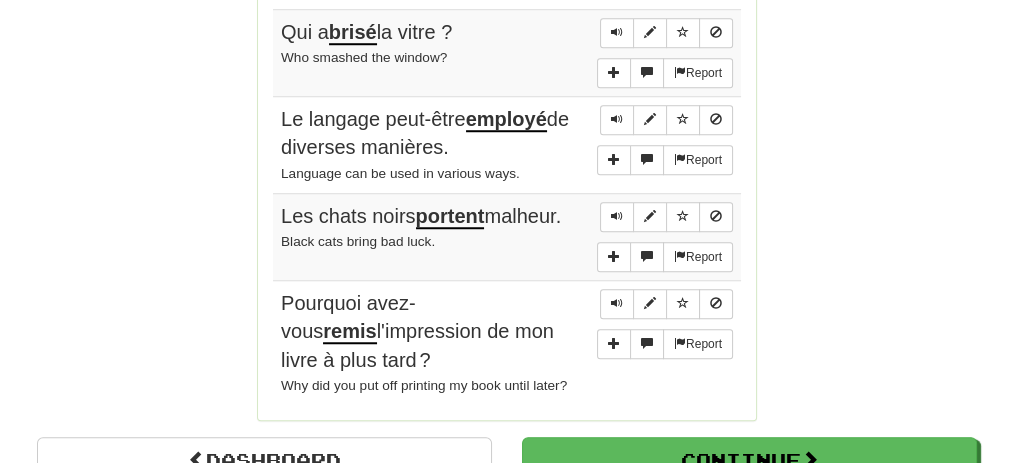scroll, scrollTop: 1754, scrollLeft: 0, axis: vertical 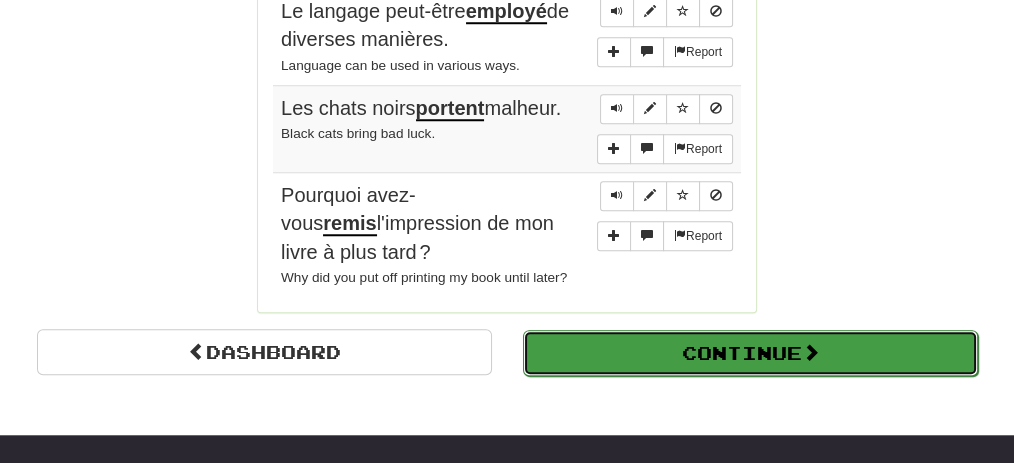 click on "Continue" at bounding box center [750, 353] 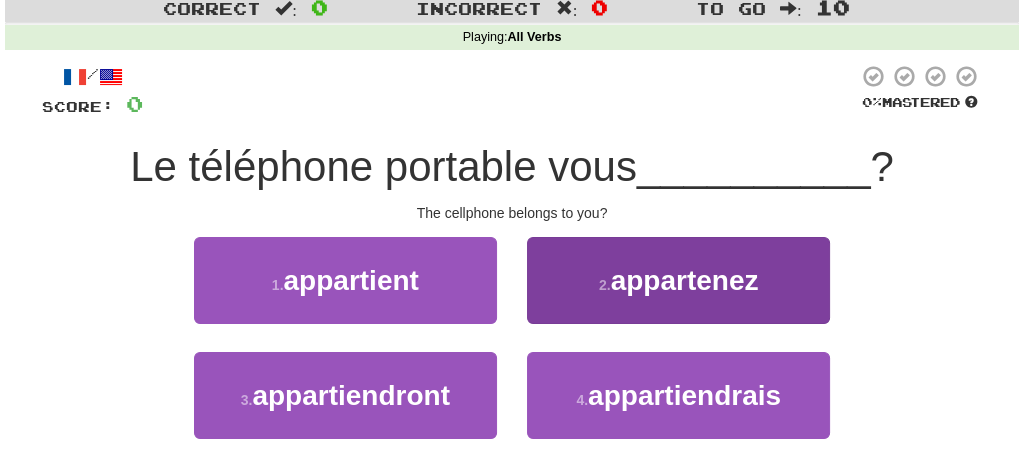 scroll, scrollTop: 133, scrollLeft: 0, axis: vertical 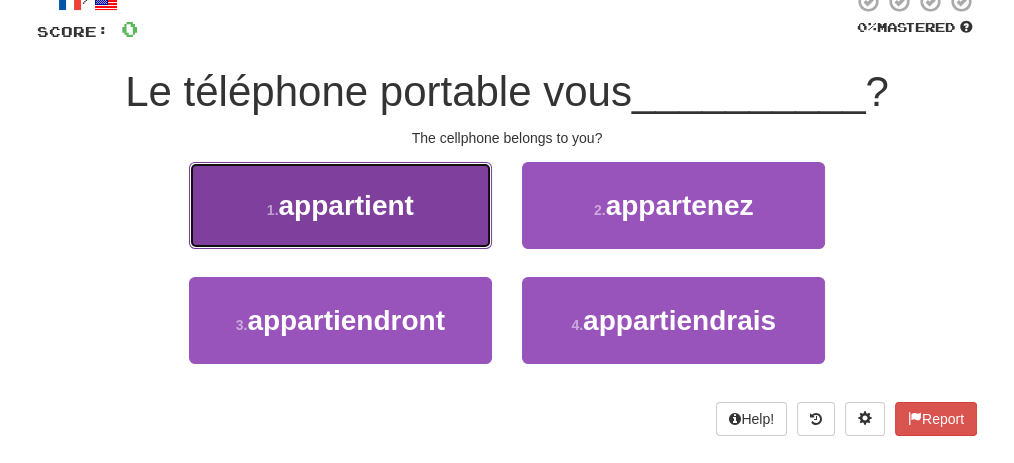 click on "1 .  appartient" at bounding box center (340, 205) 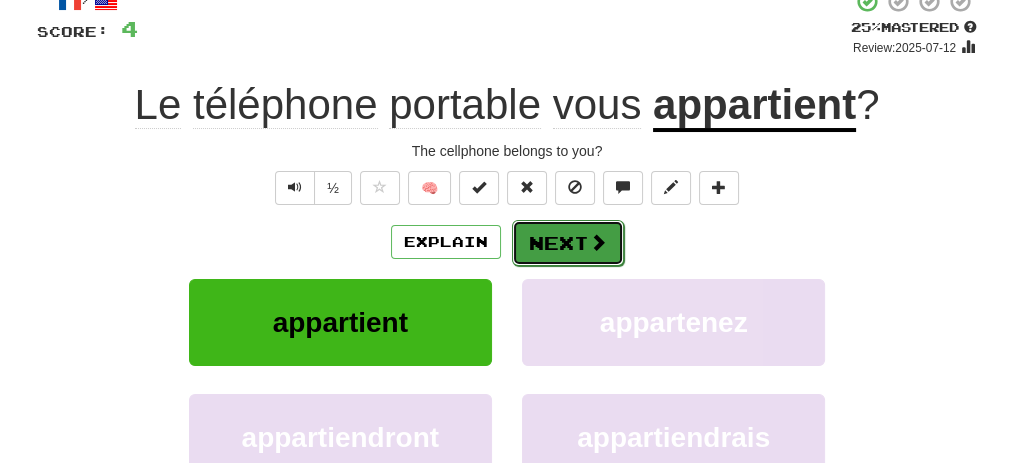 click on "Next" at bounding box center (568, 243) 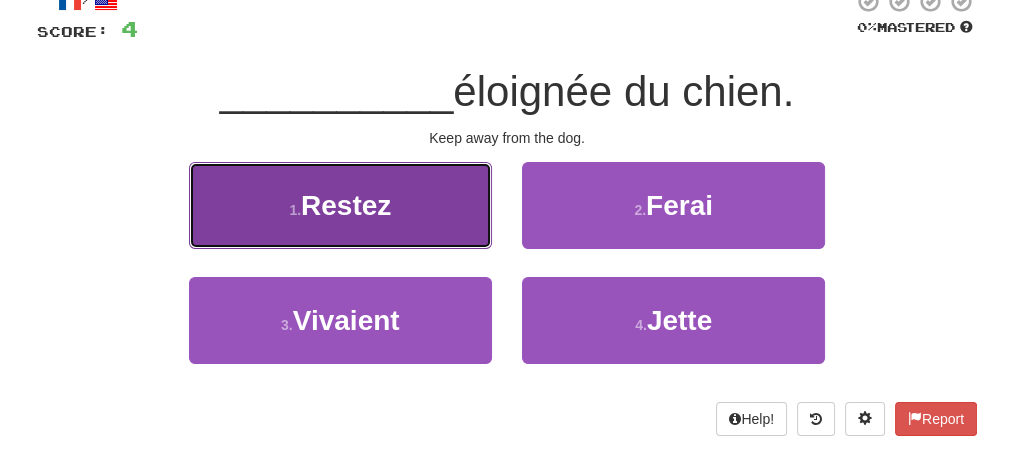 click on "1 .  Restez" at bounding box center (340, 205) 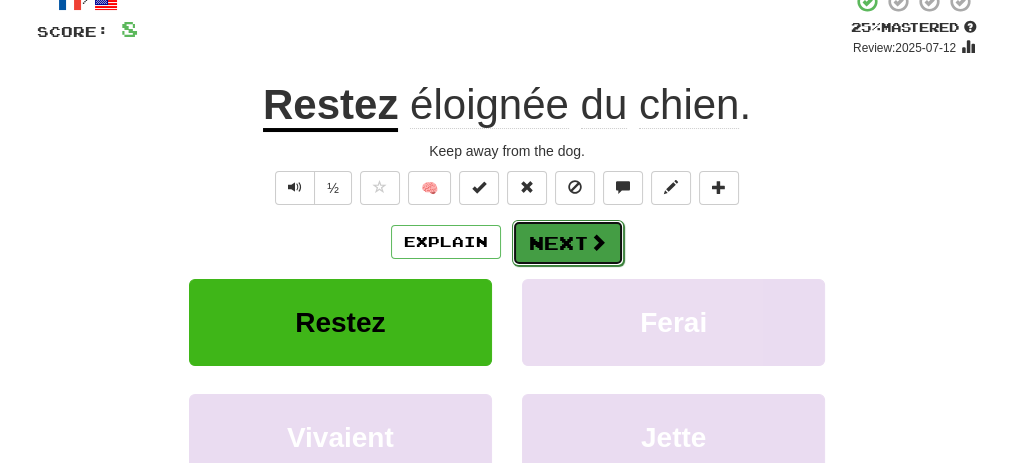 click on "Next" at bounding box center [568, 243] 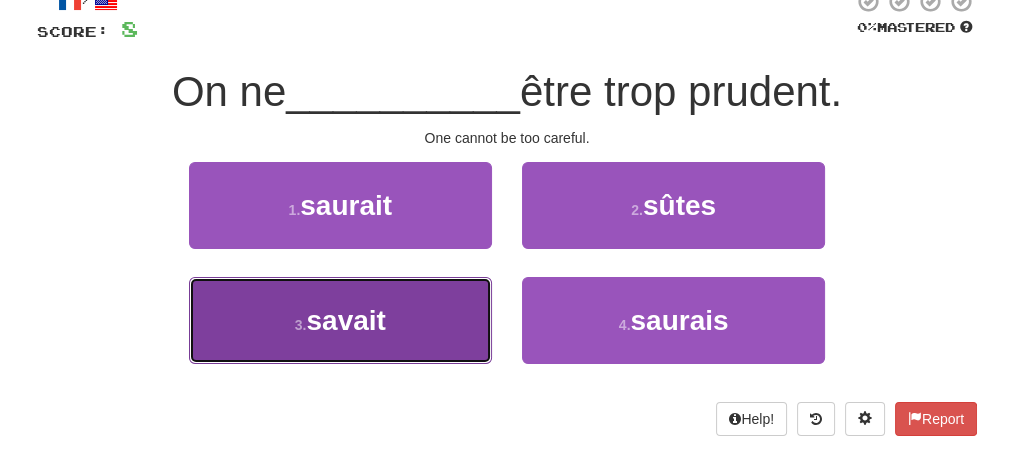 click on "3 .  savait" at bounding box center [340, 320] 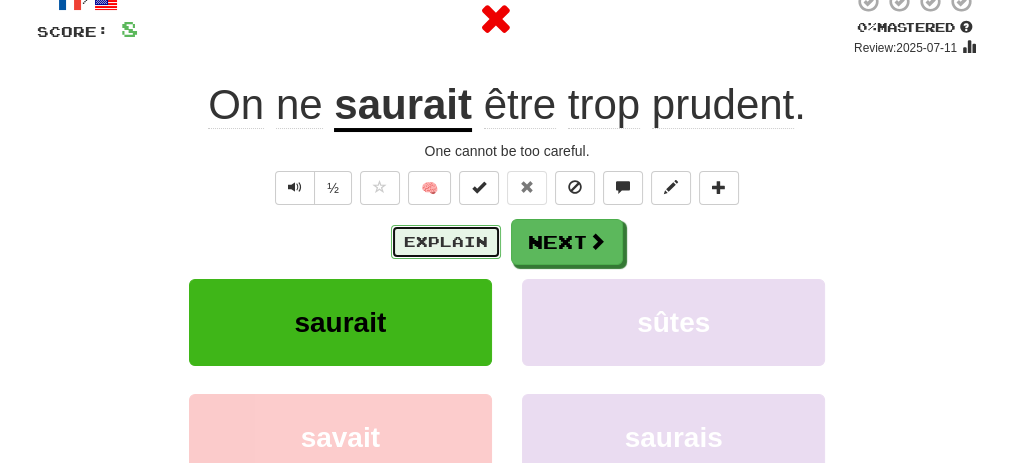 click on "Explain" at bounding box center [446, 242] 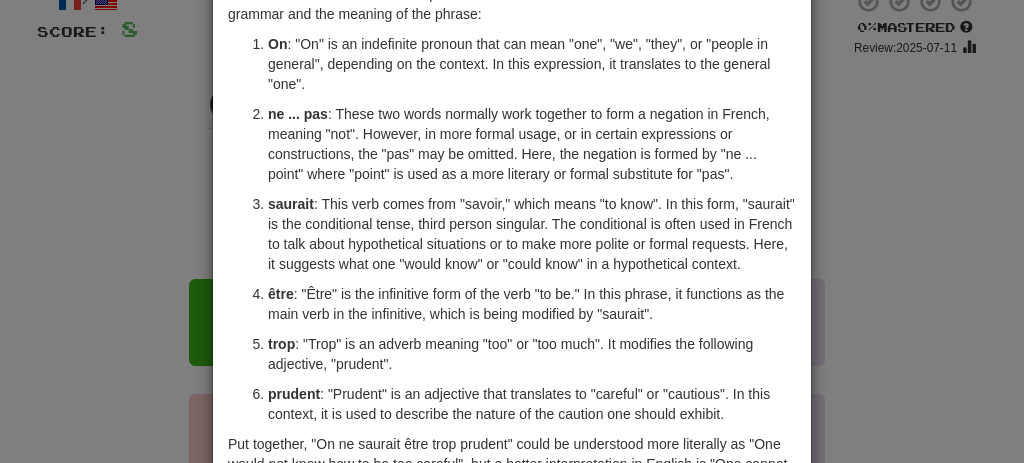 scroll, scrollTop: 0, scrollLeft: 0, axis: both 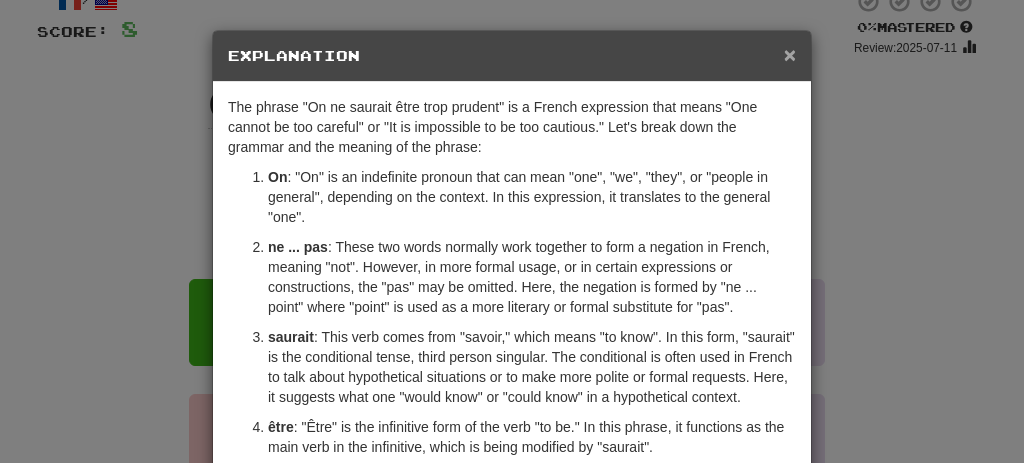click on "×" at bounding box center (790, 54) 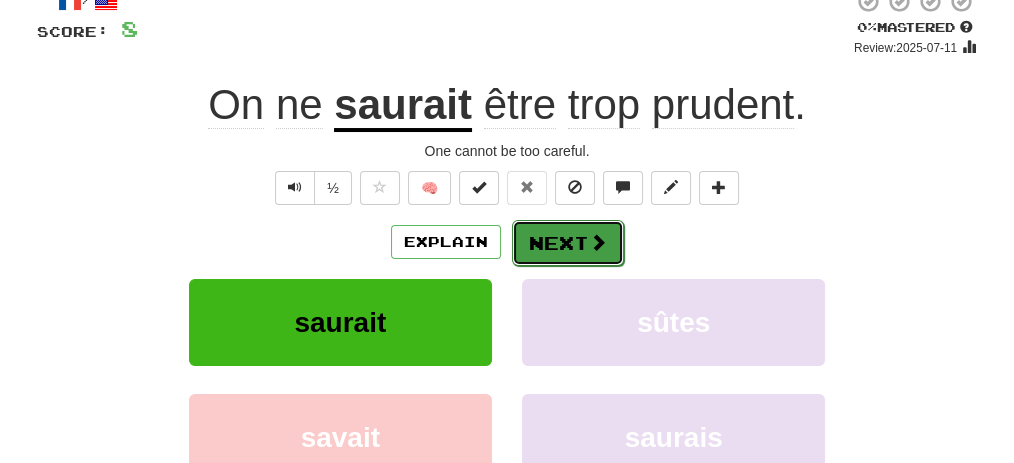 click on "Next" at bounding box center (568, 243) 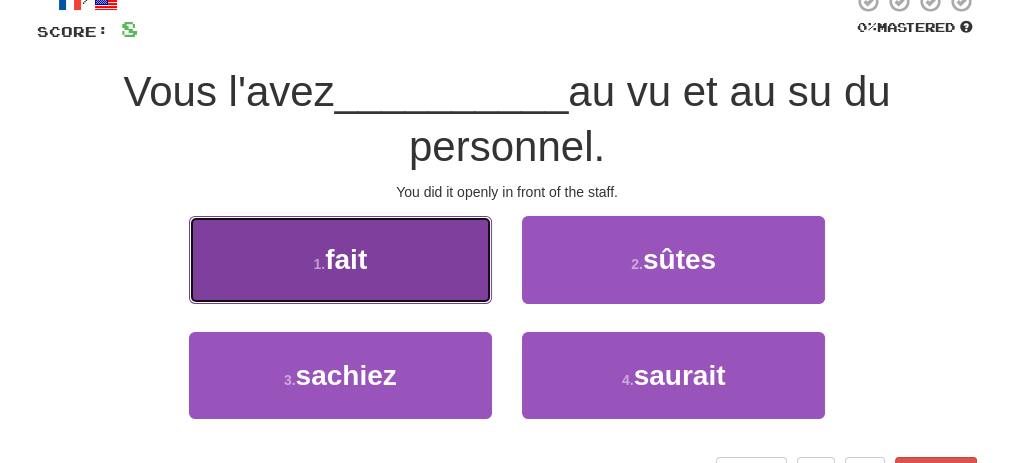 click on "1 .  fait" at bounding box center (340, 259) 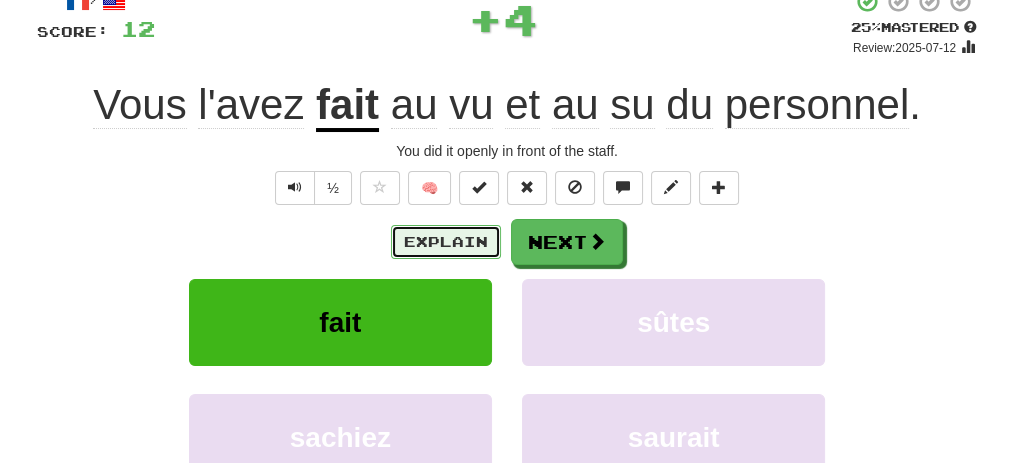 click on "Explain" at bounding box center (446, 242) 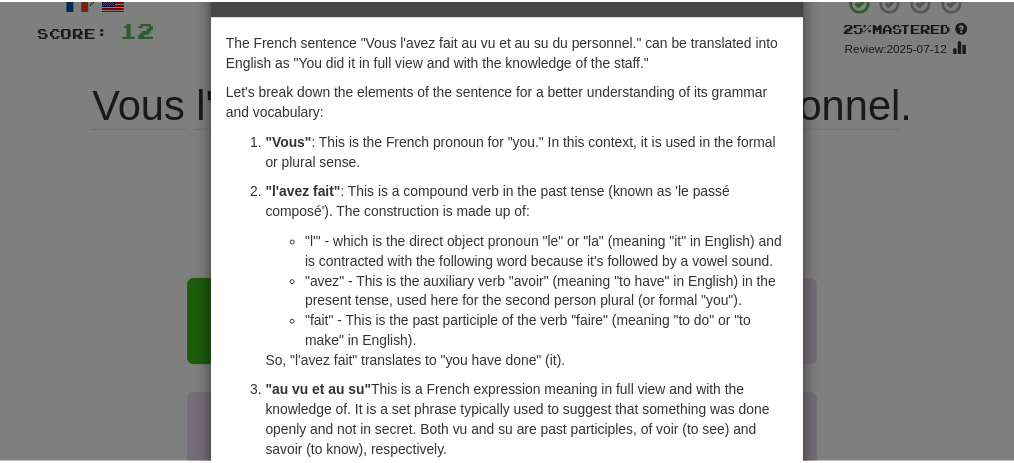 scroll, scrollTop: 0, scrollLeft: 0, axis: both 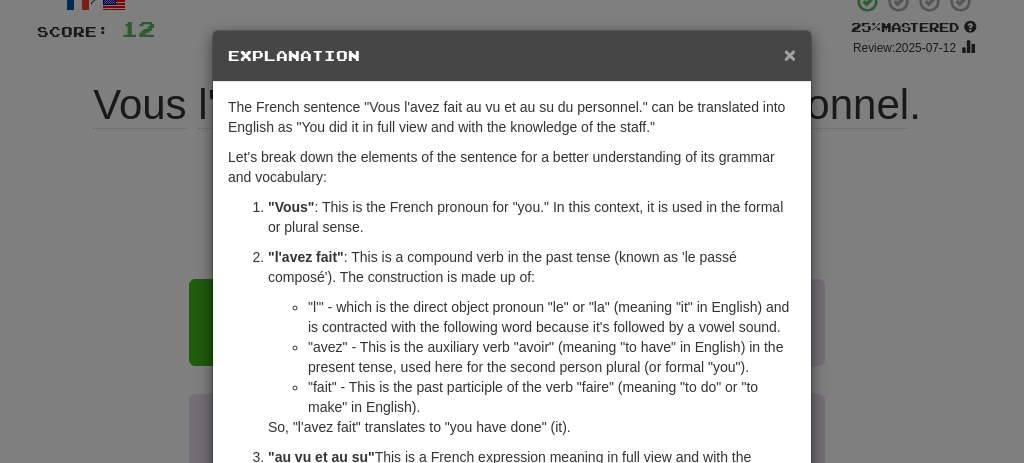 click on "×" at bounding box center (790, 54) 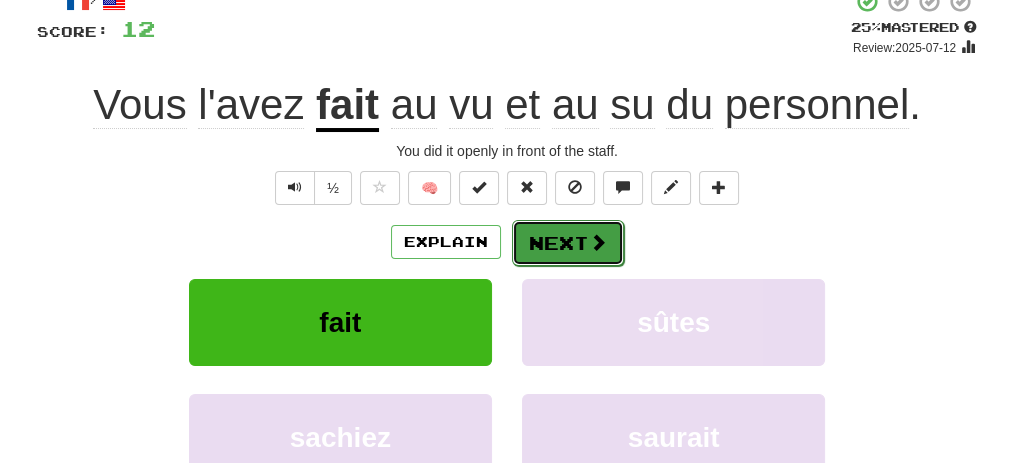 click at bounding box center [598, 242] 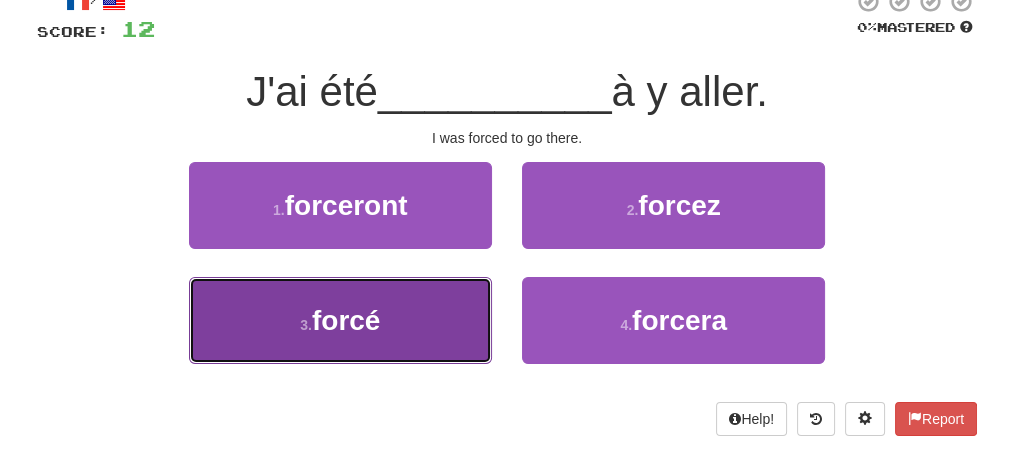 click on "3 .  forcé" at bounding box center (340, 320) 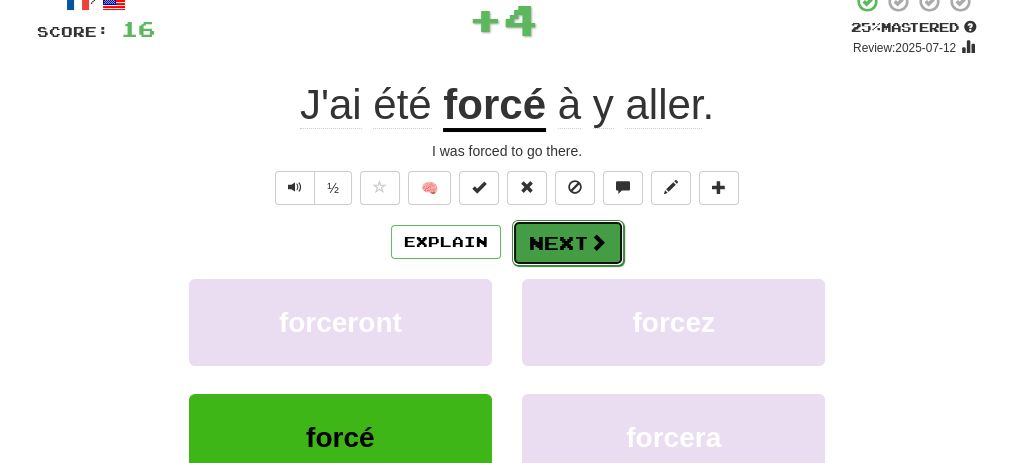 click at bounding box center [598, 242] 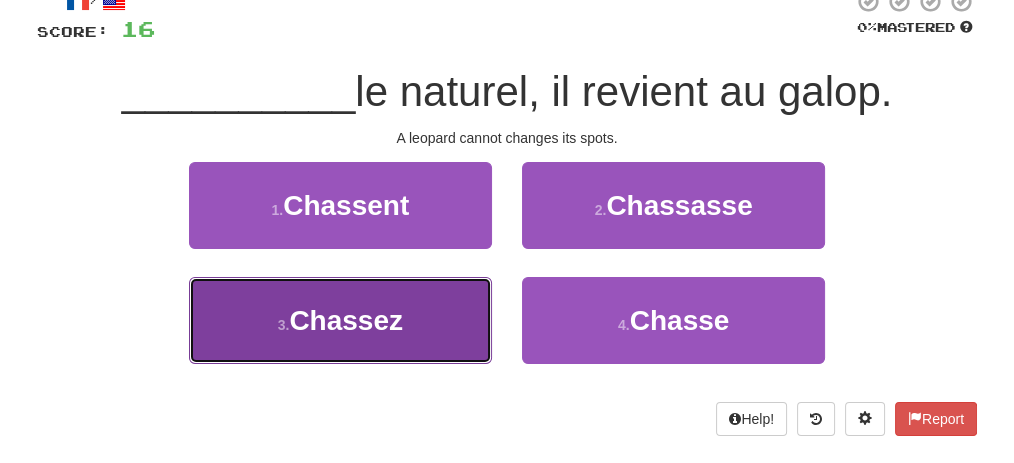 click on "3 .  Chassez" at bounding box center [340, 320] 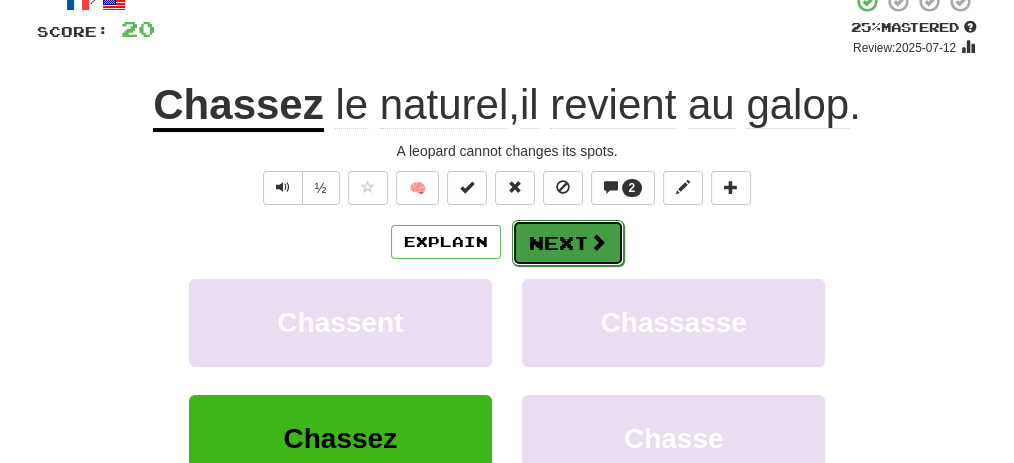 click on "Next" at bounding box center (568, 243) 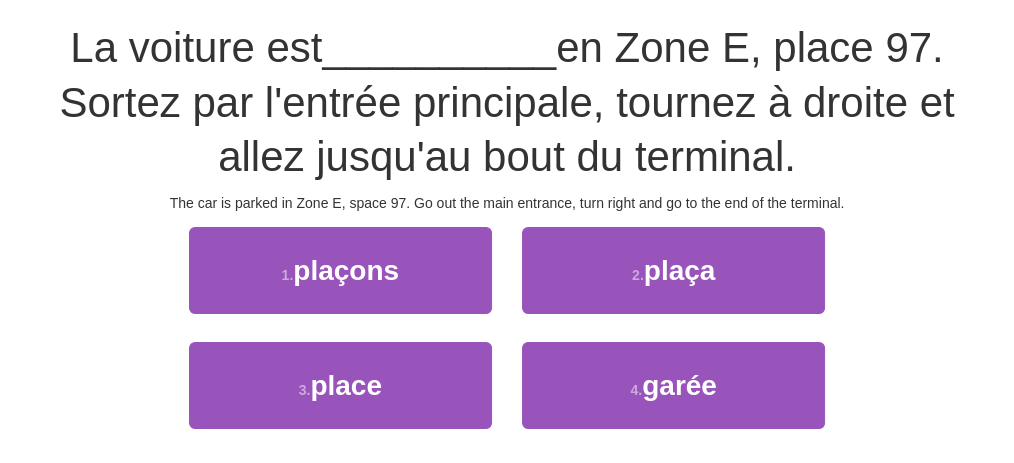scroll, scrollTop: 200, scrollLeft: 0, axis: vertical 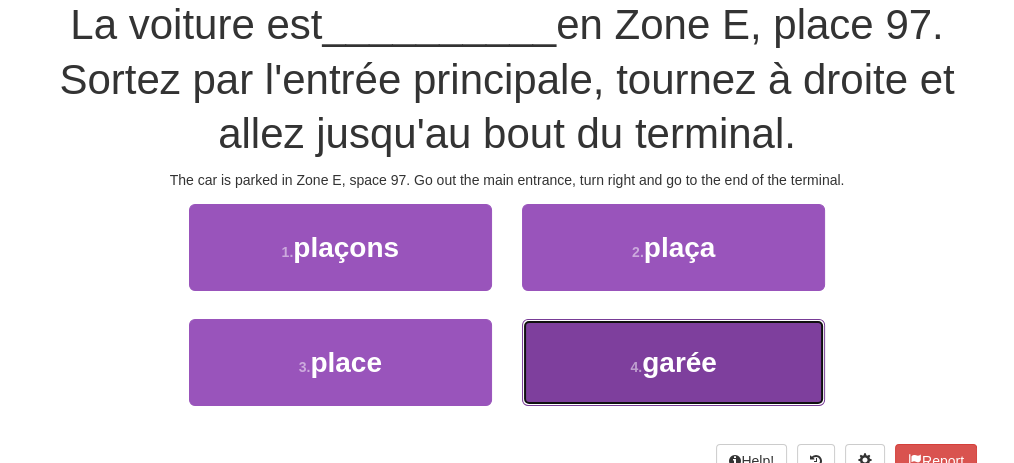 click on "4 .  garée" at bounding box center (673, 362) 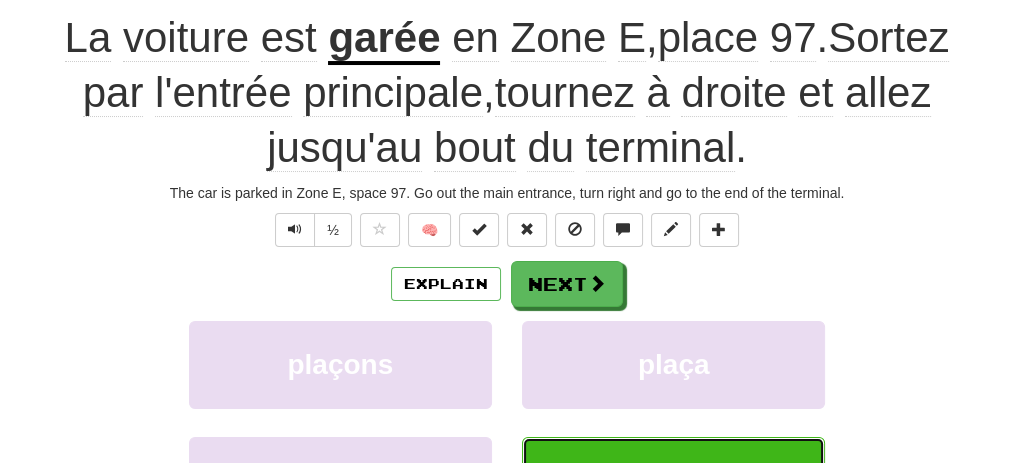 scroll, scrollTop: 212, scrollLeft: 0, axis: vertical 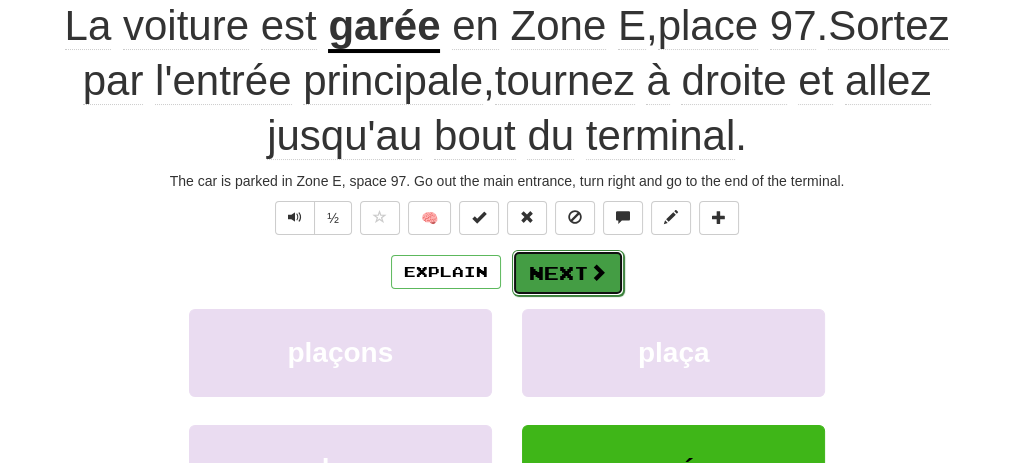 click on "Next" at bounding box center [568, 273] 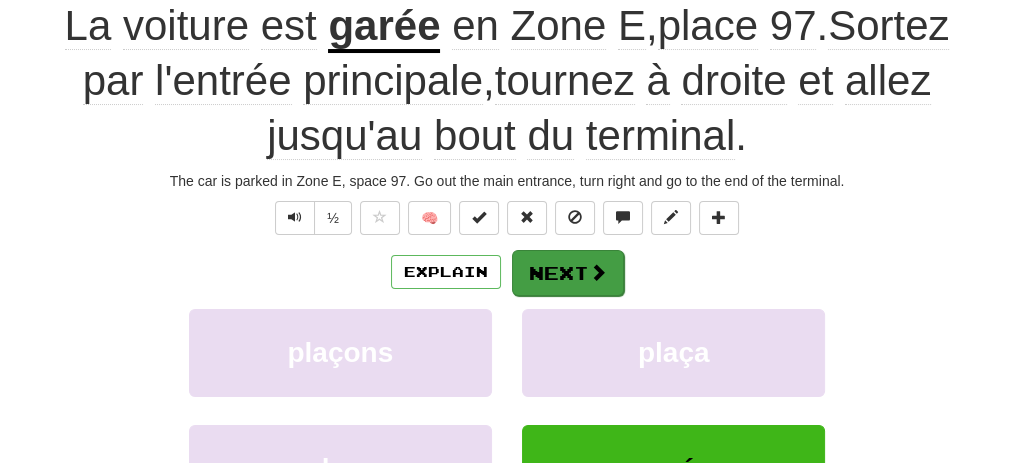scroll, scrollTop: 200, scrollLeft: 0, axis: vertical 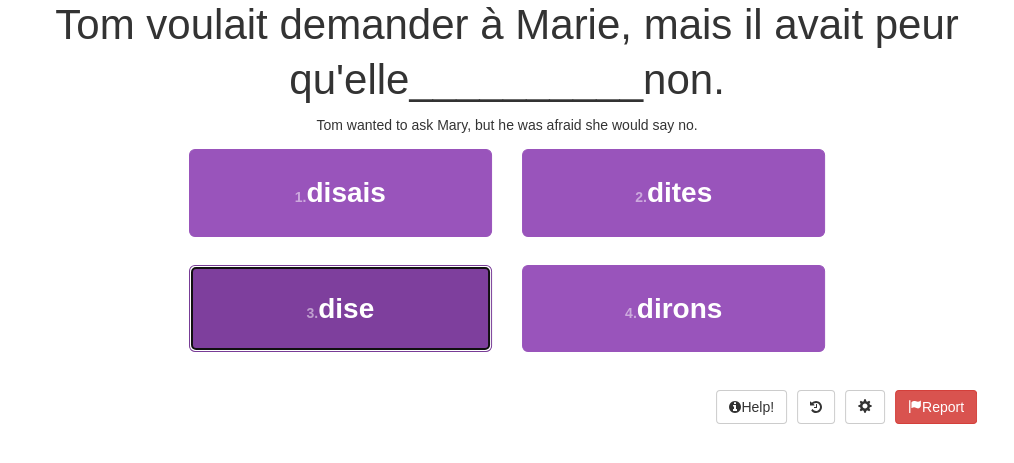 click on "3 .  dise" at bounding box center [340, 308] 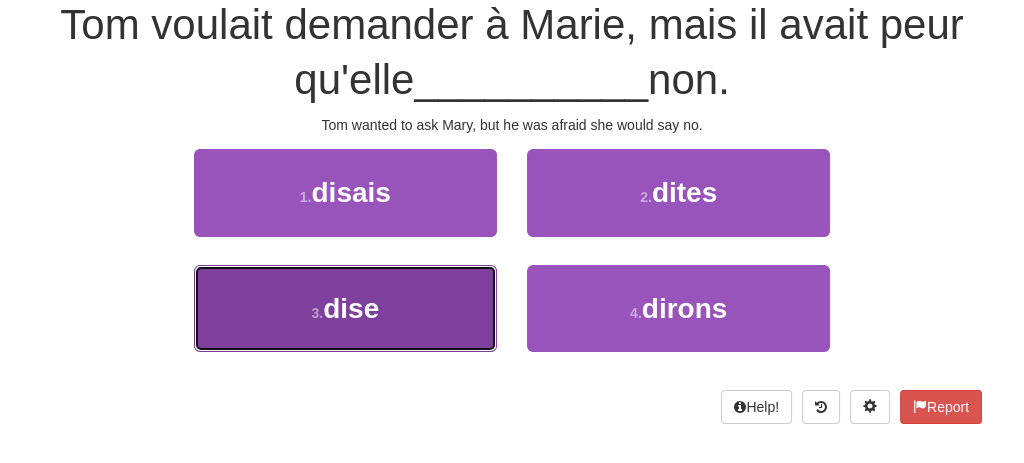 scroll, scrollTop: 212, scrollLeft: 0, axis: vertical 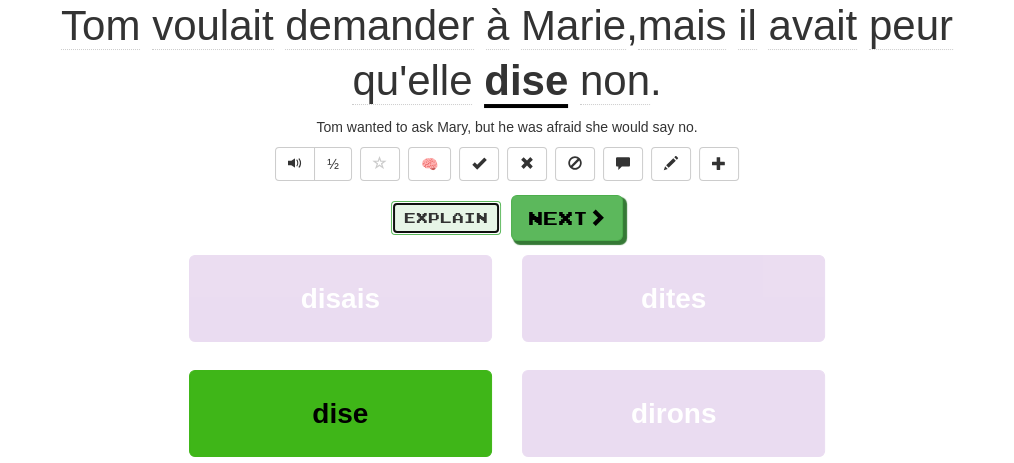 click on "Explain" at bounding box center [446, 218] 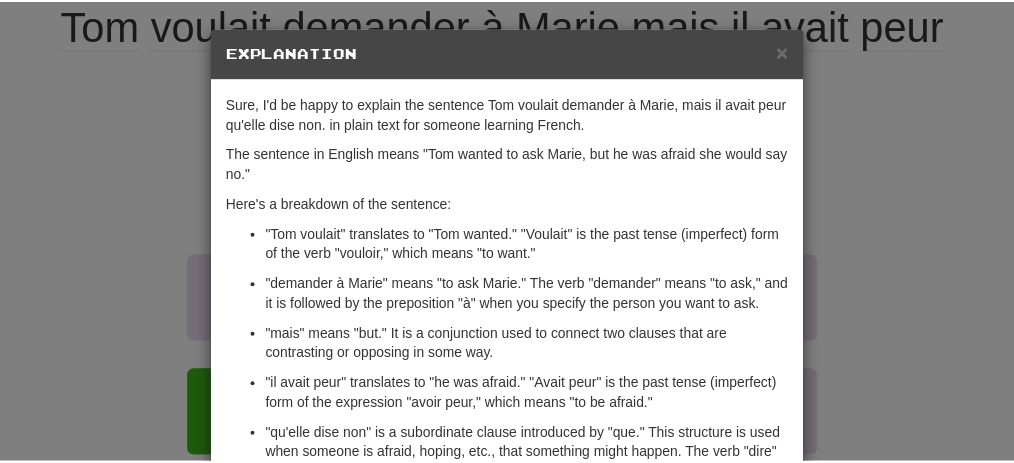 scroll, scrollTop: 0, scrollLeft: 0, axis: both 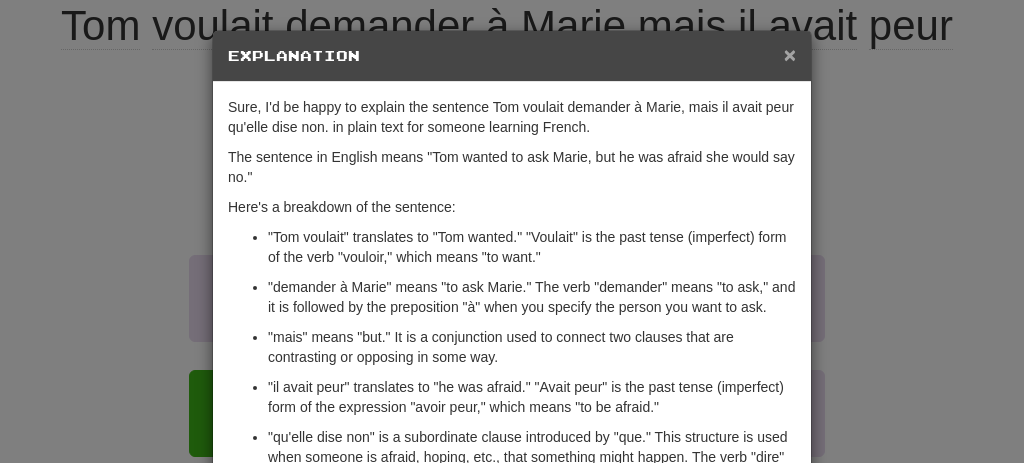 click on "×" at bounding box center [790, 54] 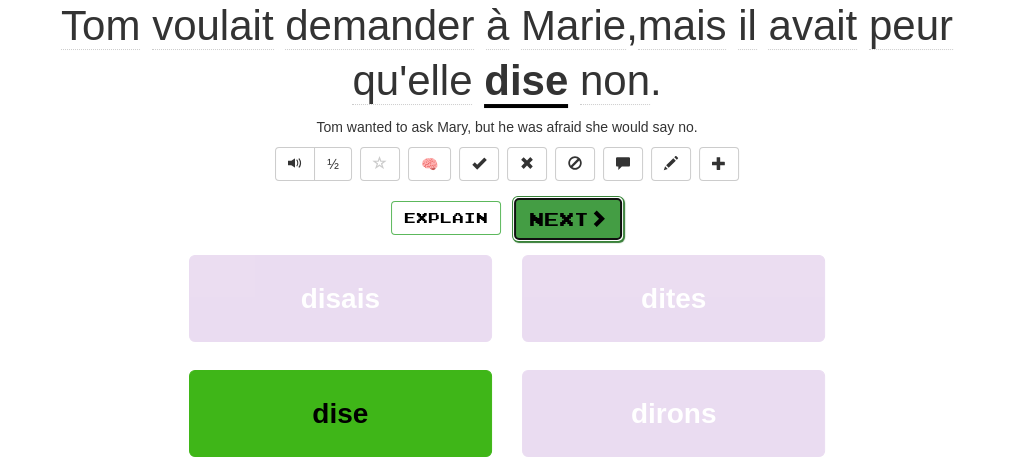 click on "Next" at bounding box center (568, 219) 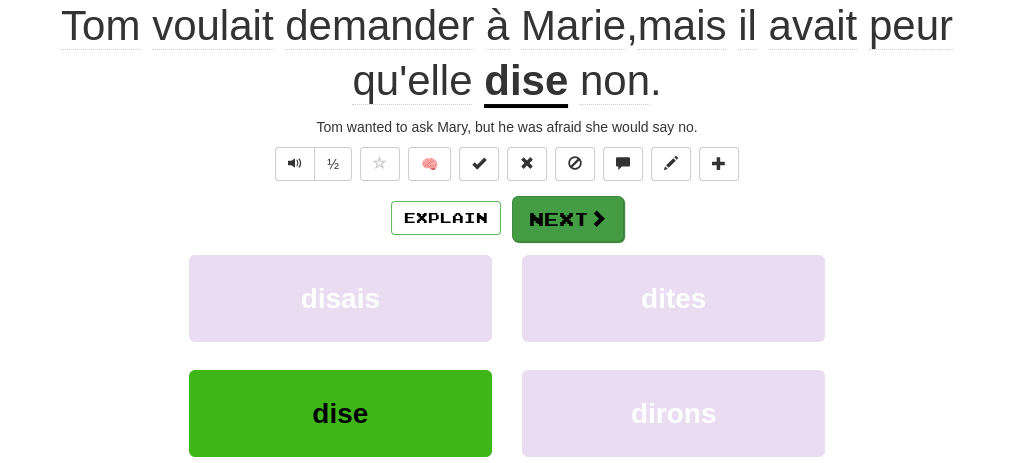 scroll, scrollTop: 200, scrollLeft: 0, axis: vertical 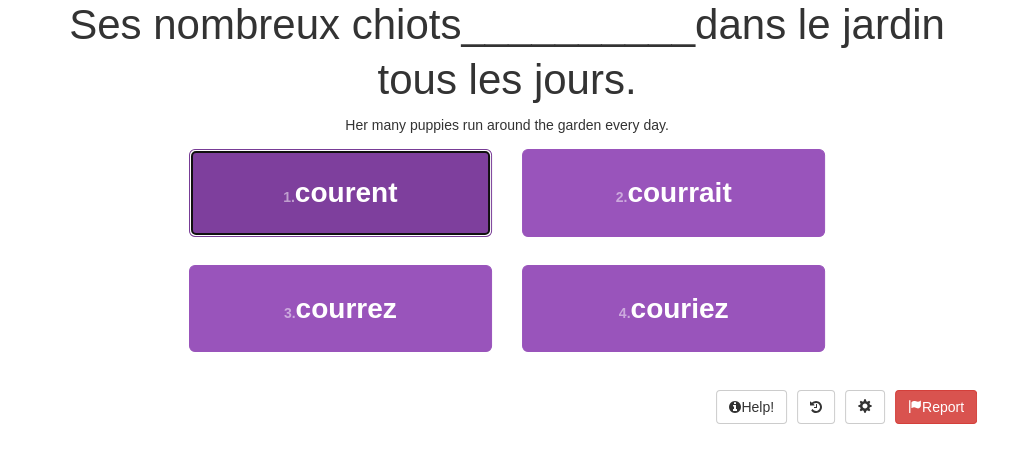 click on "1 .  courent" at bounding box center (340, 192) 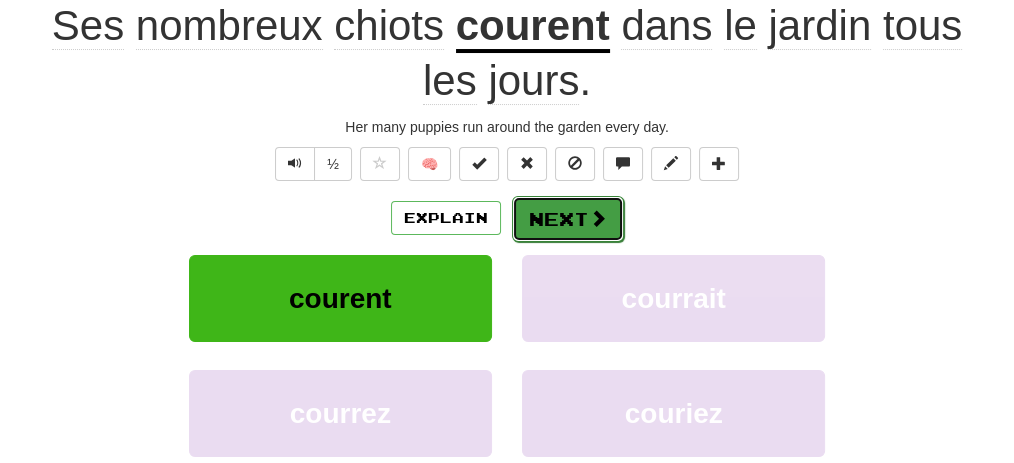 click on "Next" at bounding box center (568, 219) 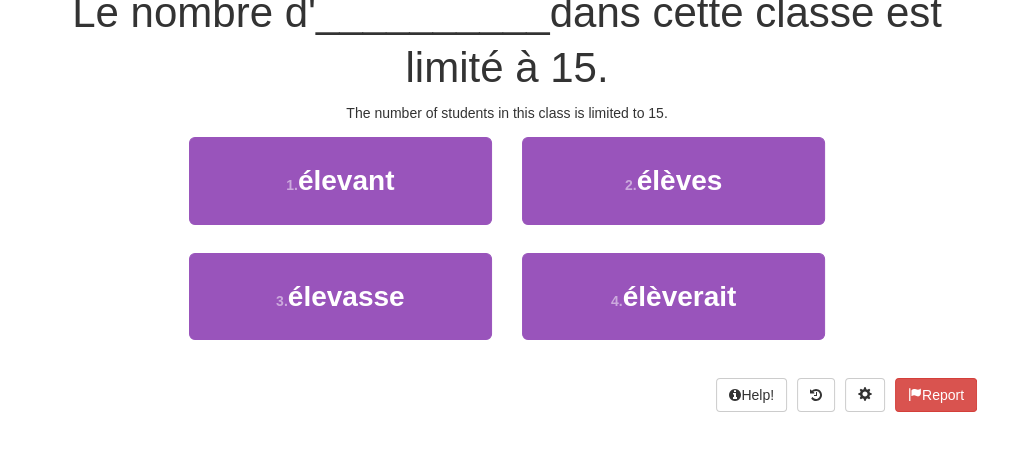 scroll, scrollTop: 200, scrollLeft: 0, axis: vertical 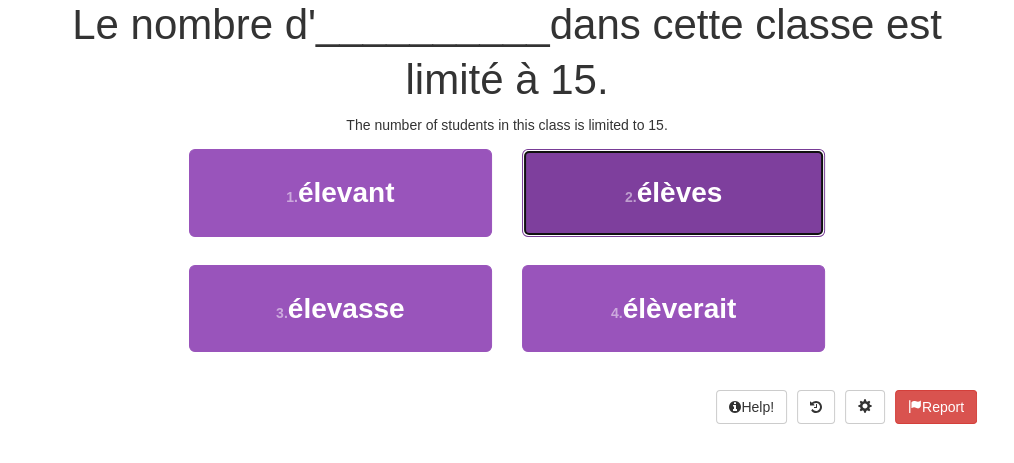 click on "2 .  élèves" at bounding box center (673, 192) 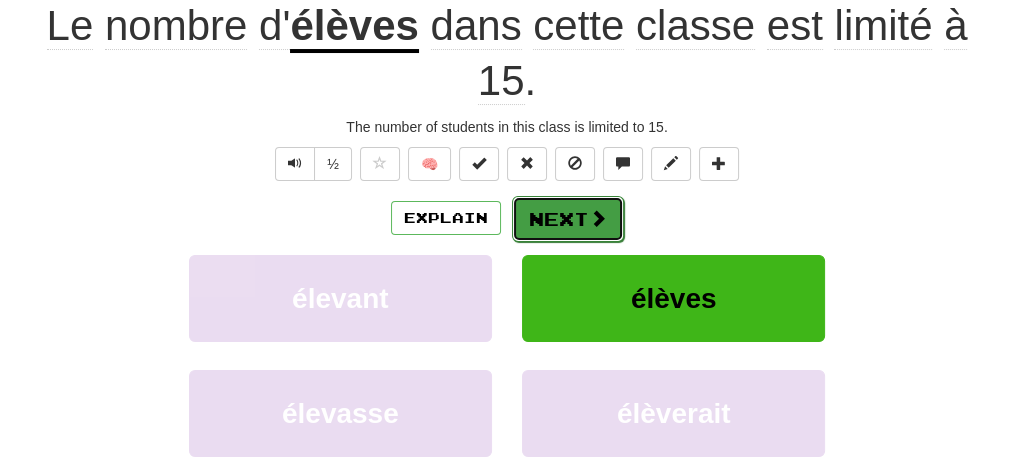 click on "Next" at bounding box center [568, 219] 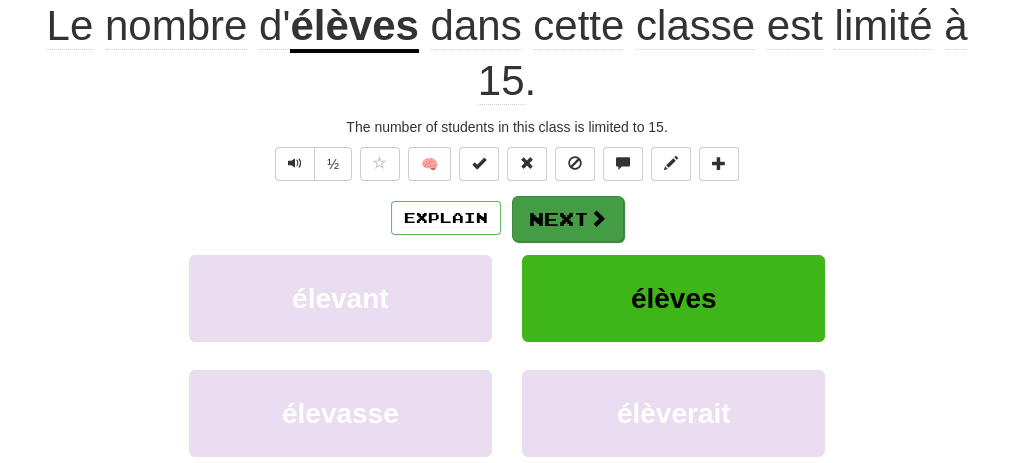 scroll, scrollTop: 200, scrollLeft: 0, axis: vertical 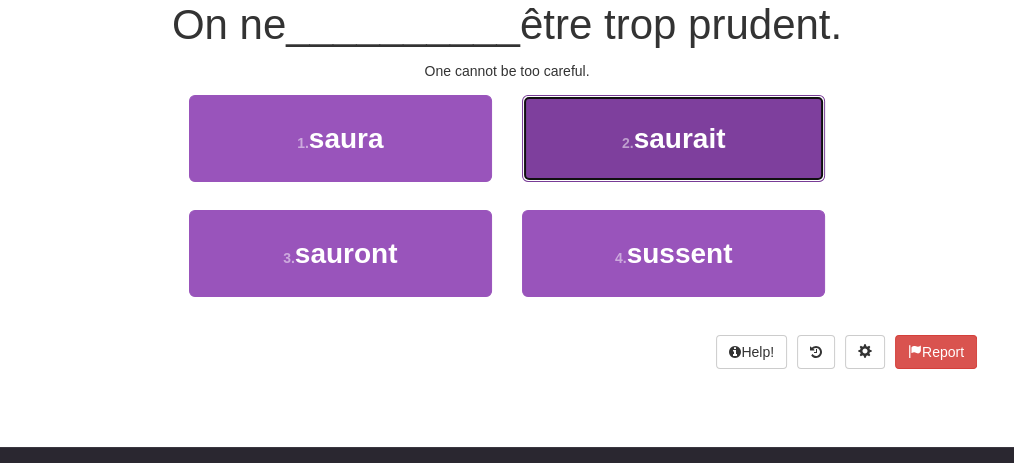 click on "2 .  saurait" at bounding box center (673, 138) 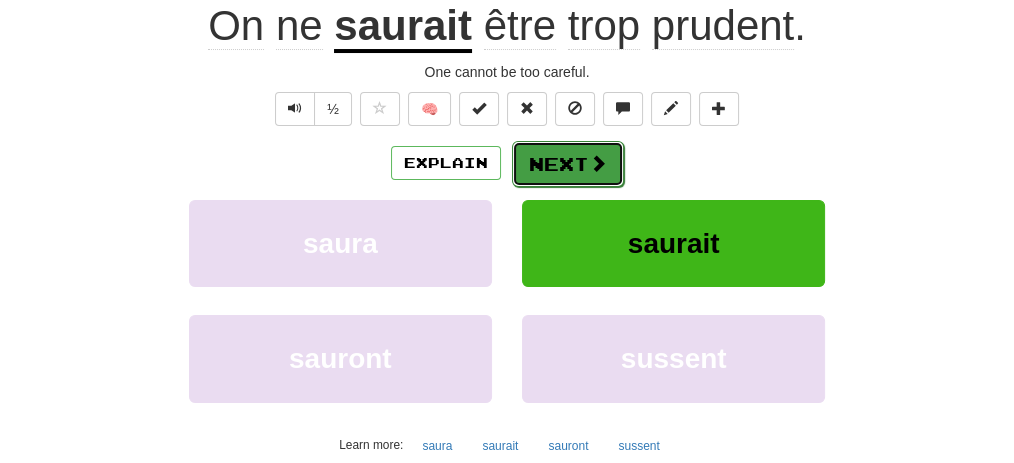 click on "Next" at bounding box center (568, 164) 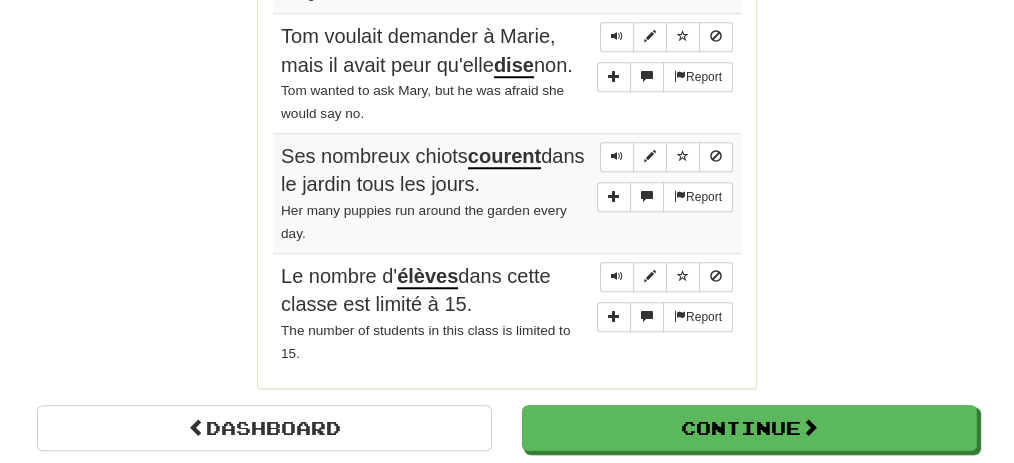 scroll, scrollTop: 1900, scrollLeft: 0, axis: vertical 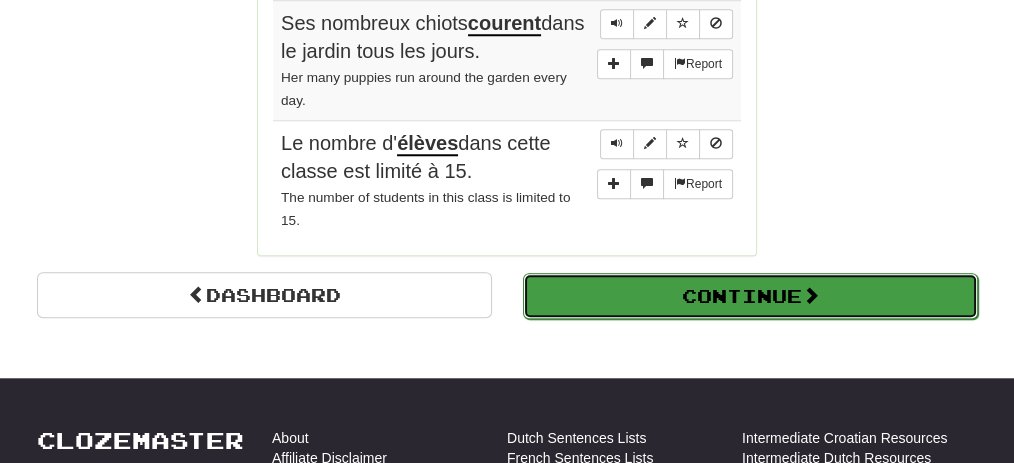 click on "Continue" at bounding box center [750, 296] 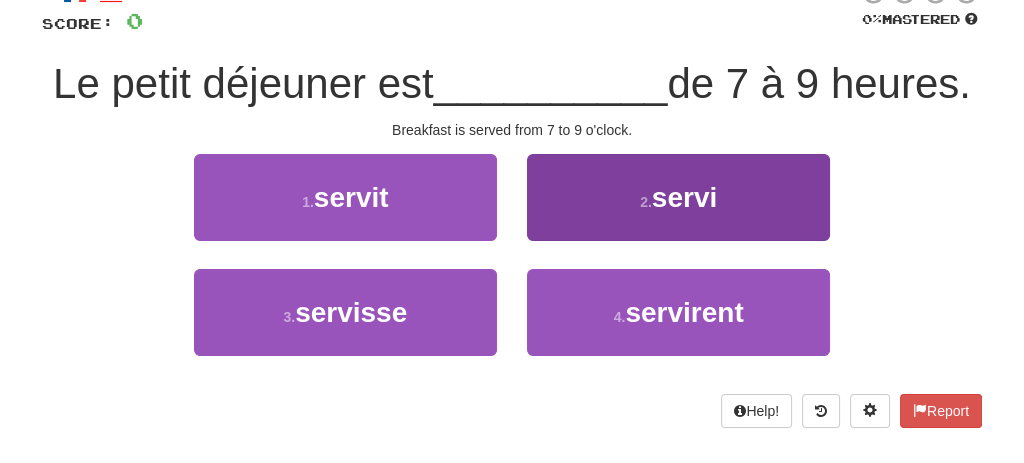 scroll, scrollTop: 162, scrollLeft: 0, axis: vertical 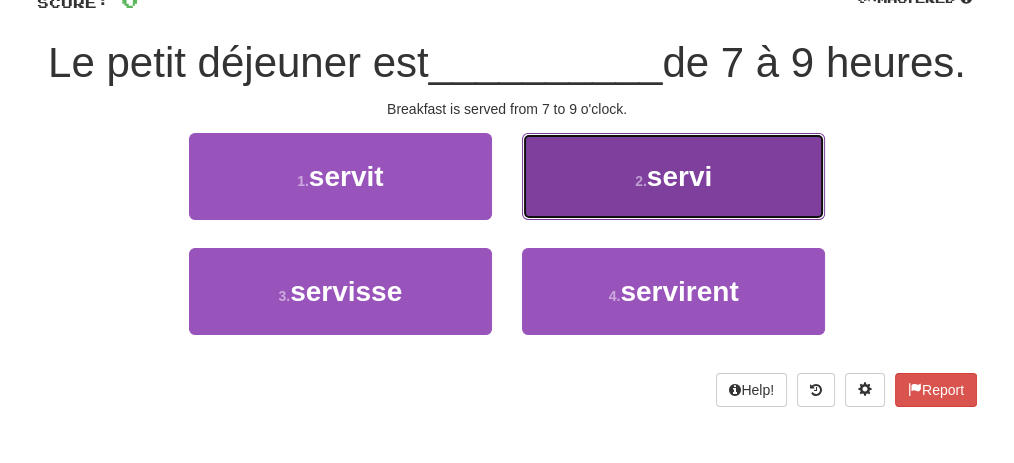 click on "2 .  servi" at bounding box center [673, 176] 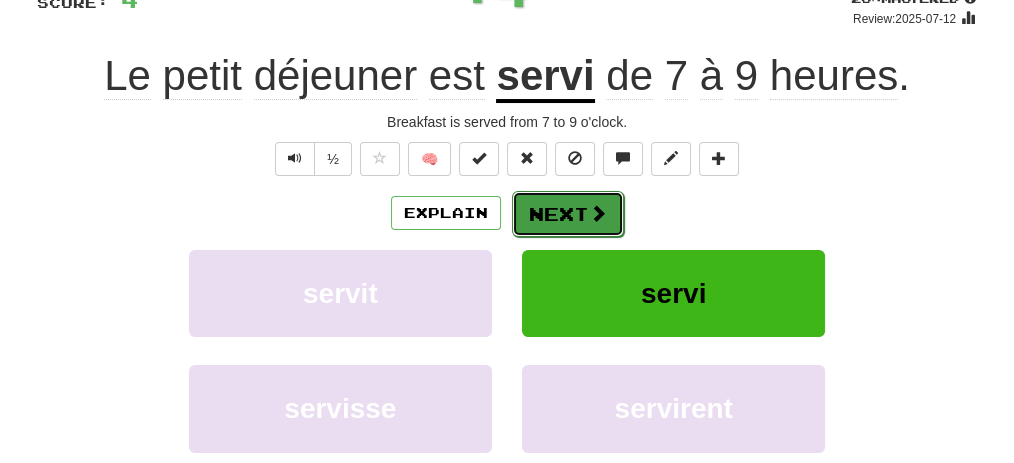 click on "Next" at bounding box center (568, 214) 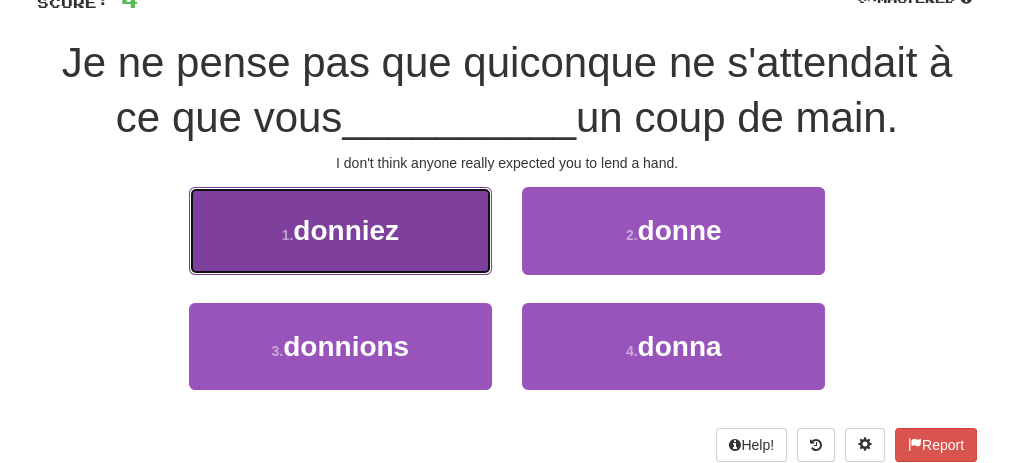 click on "1 .  donniez" at bounding box center (340, 230) 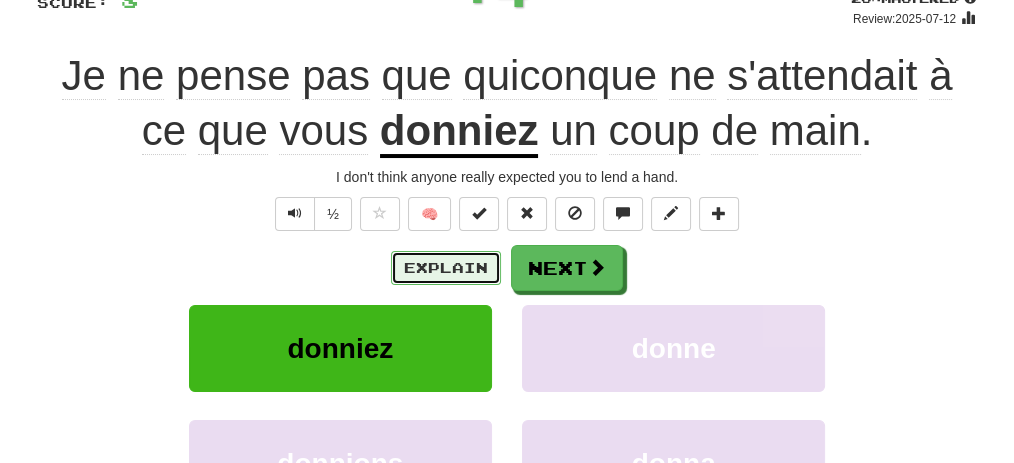 click on "Explain" at bounding box center (446, 268) 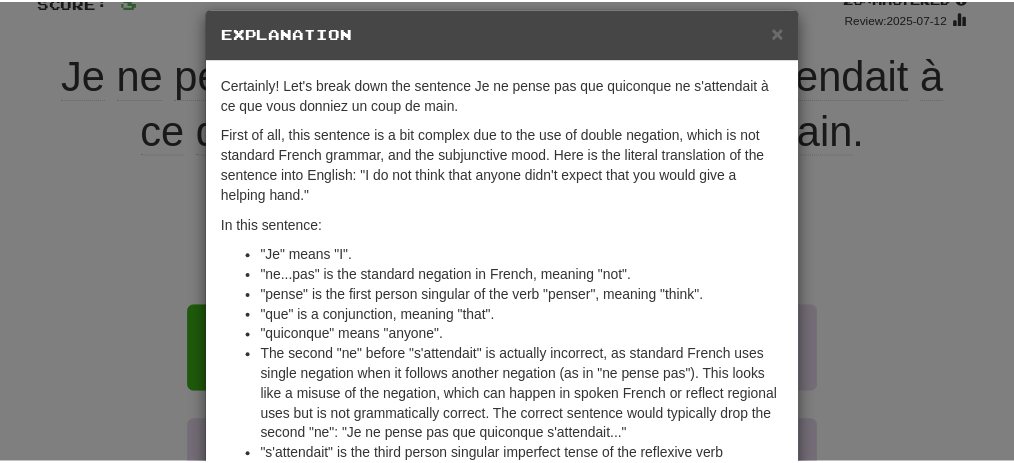 scroll, scrollTop: 0, scrollLeft: 0, axis: both 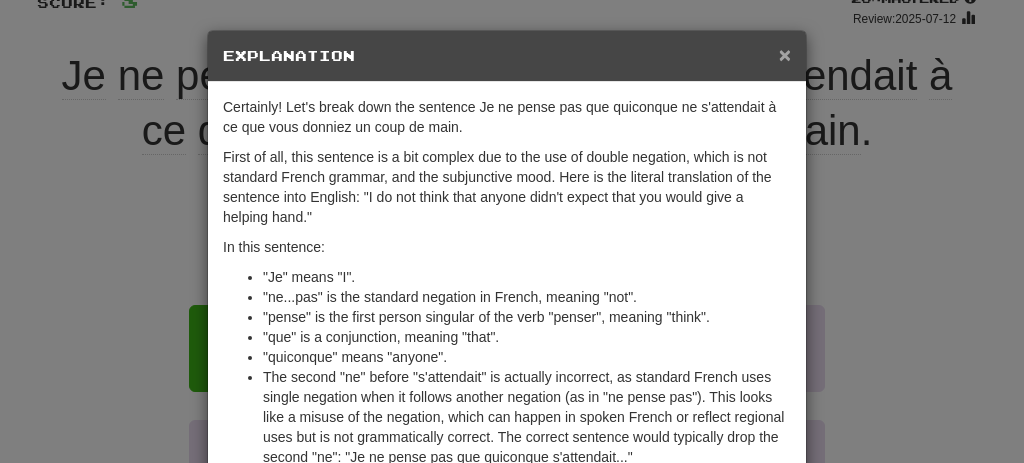 click on "×" at bounding box center [785, 54] 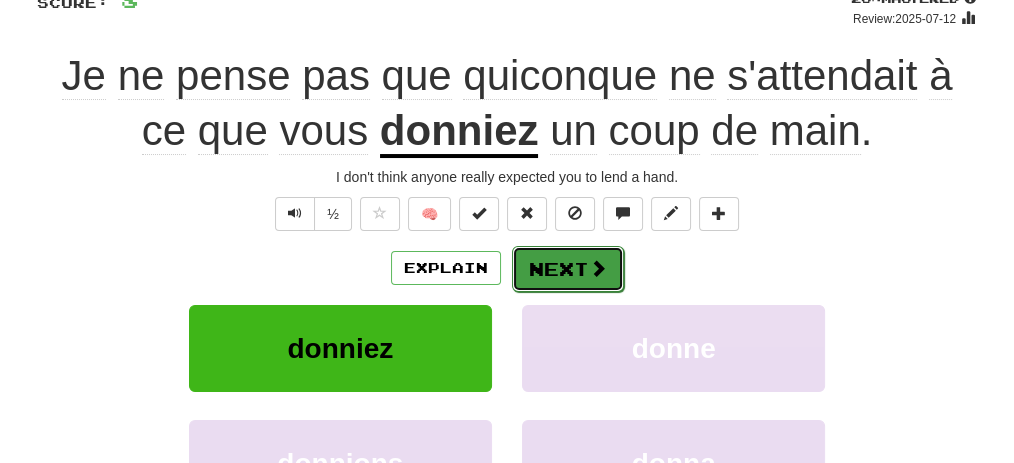click on "Next" at bounding box center (568, 269) 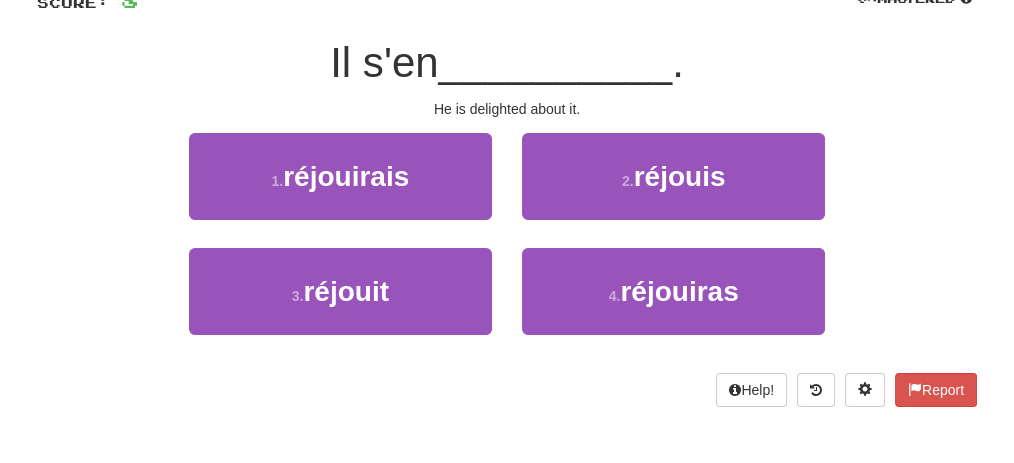 scroll, scrollTop: 96, scrollLeft: 0, axis: vertical 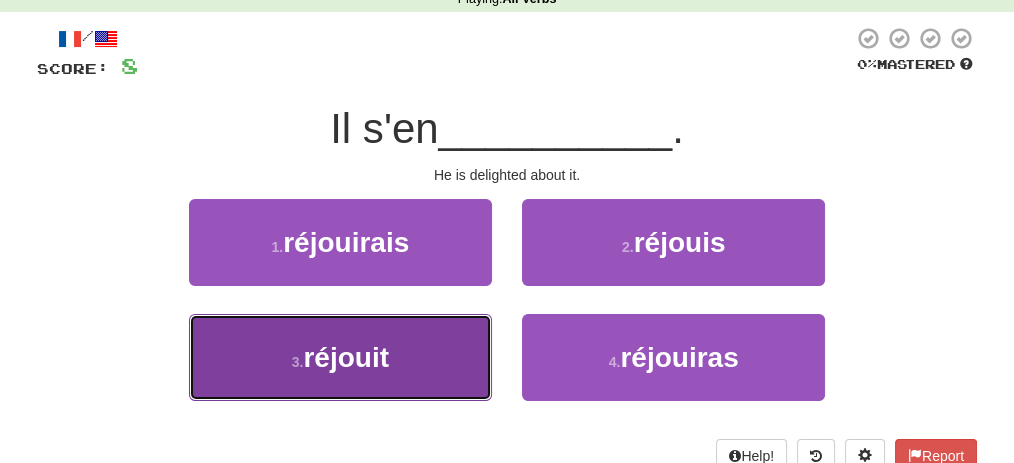 click on "3 .  réjouit" at bounding box center (340, 357) 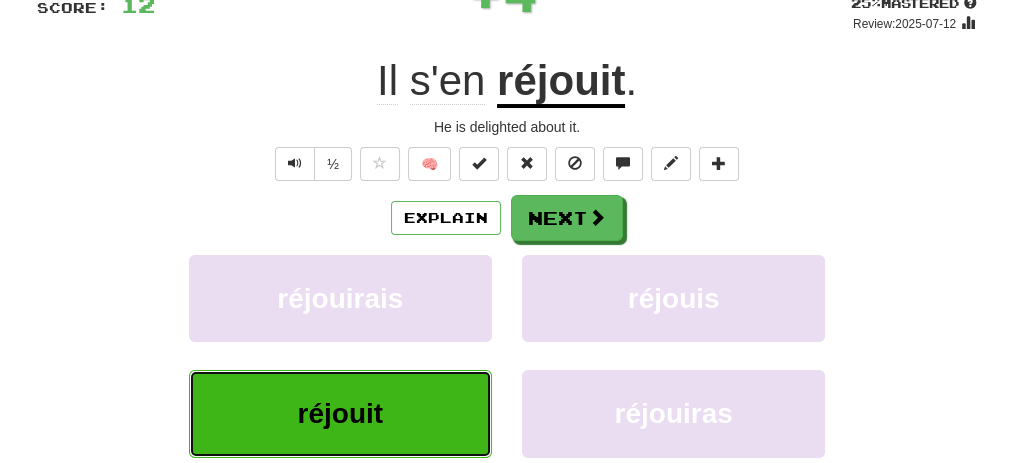 scroll, scrollTop: 229, scrollLeft: 0, axis: vertical 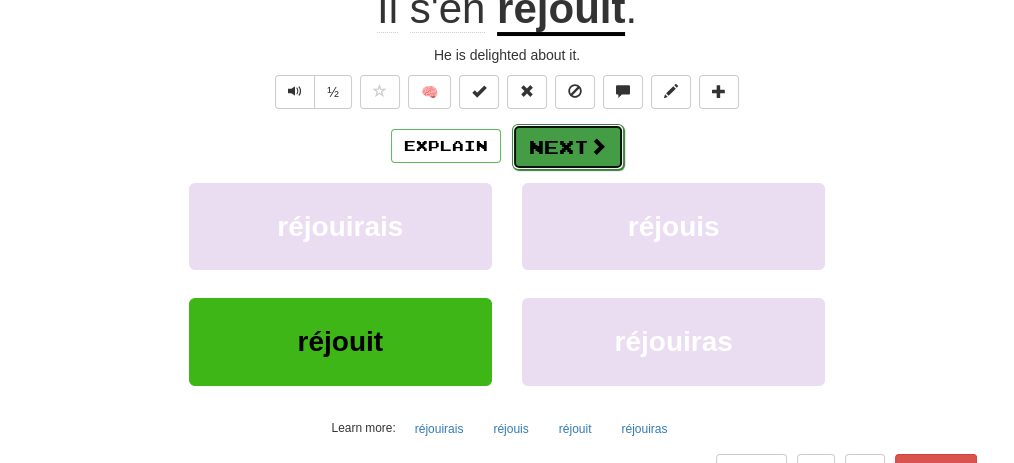 click on "Next" at bounding box center [568, 147] 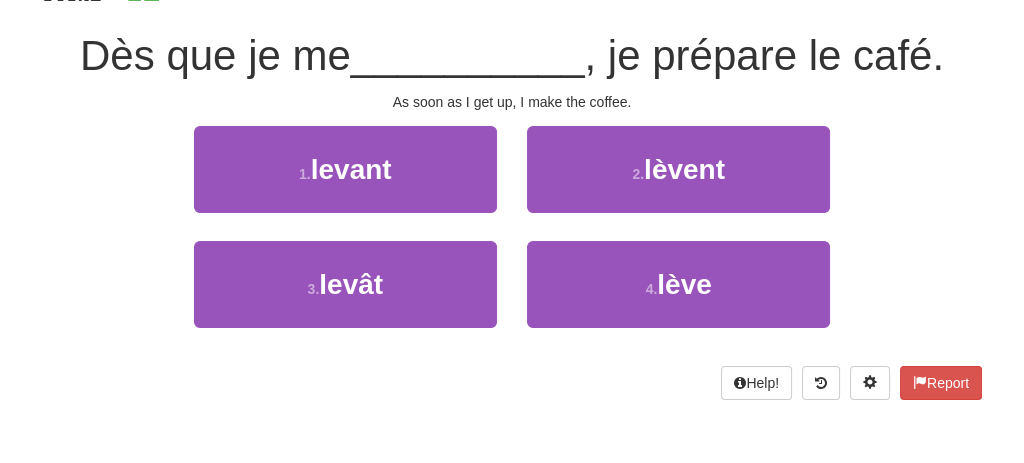 scroll, scrollTop: 149, scrollLeft: 0, axis: vertical 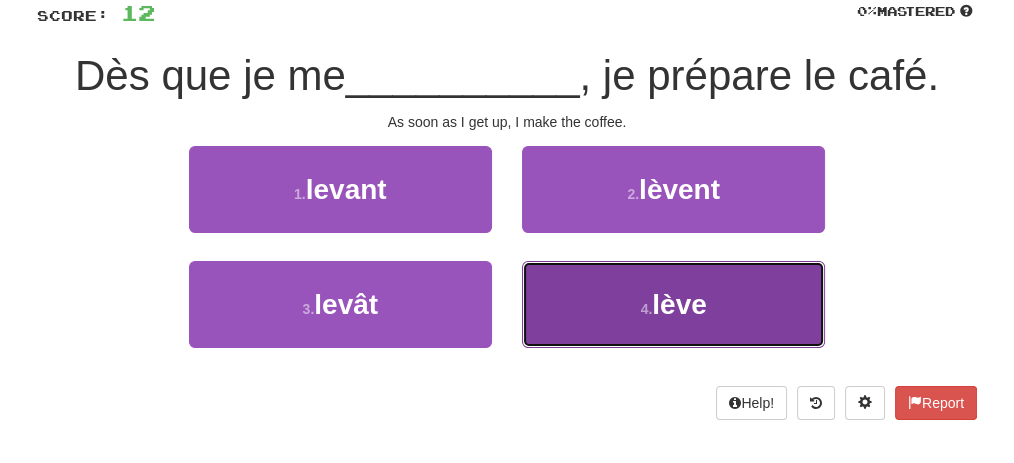 click on "4 .  lève" at bounding box center (673, 304) 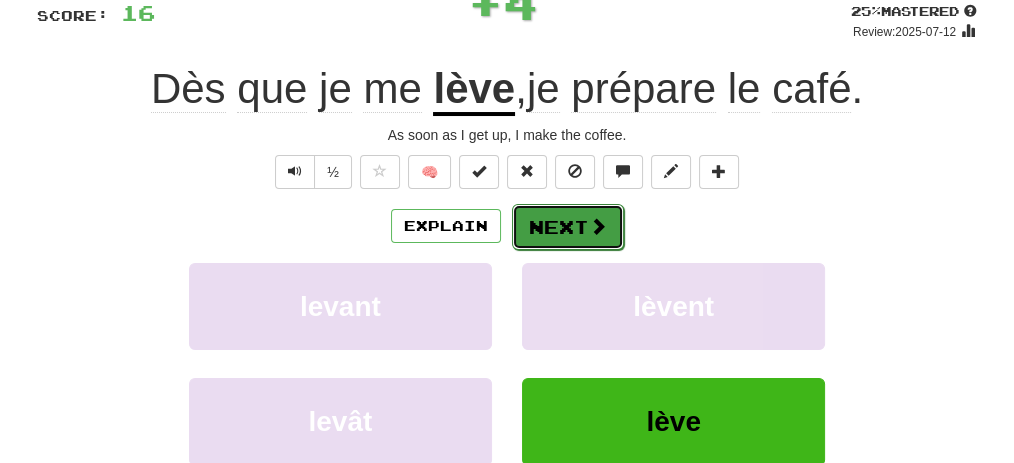 click at bounding box center (598, 226) 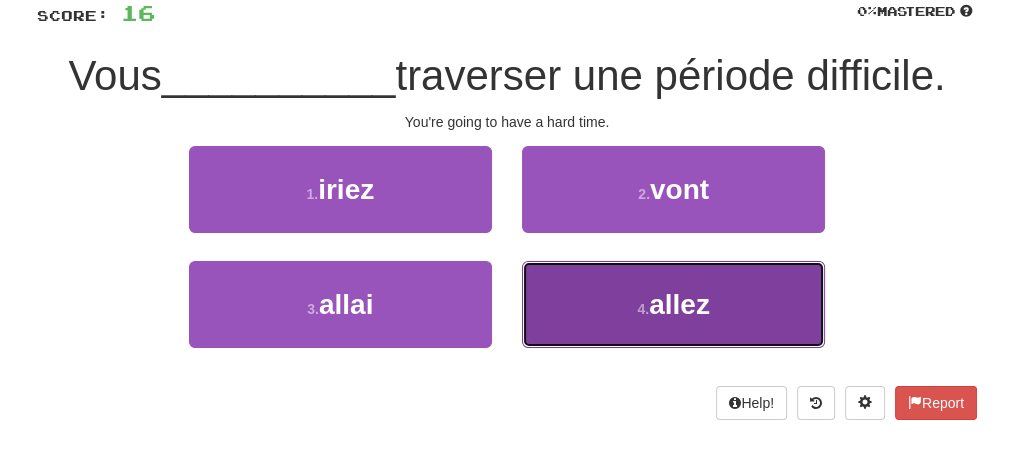click on "4 .  allez" at bounding box center [673, 304] 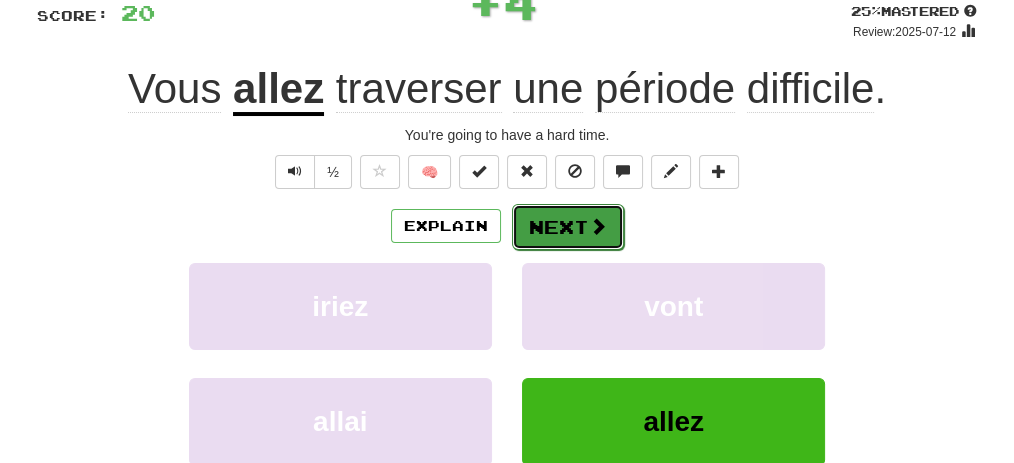 click at bounding box center (598, 226) 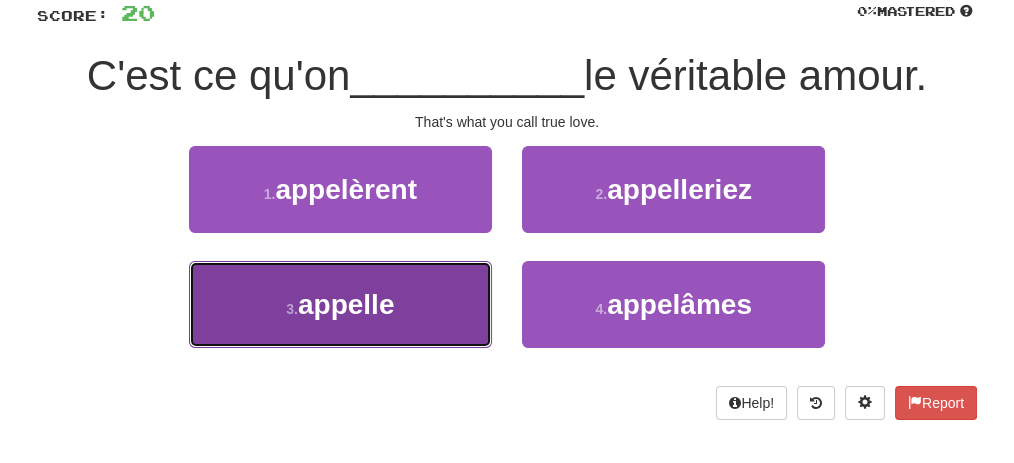 click on "3 .  appelle" at bounding box center [340, 304] 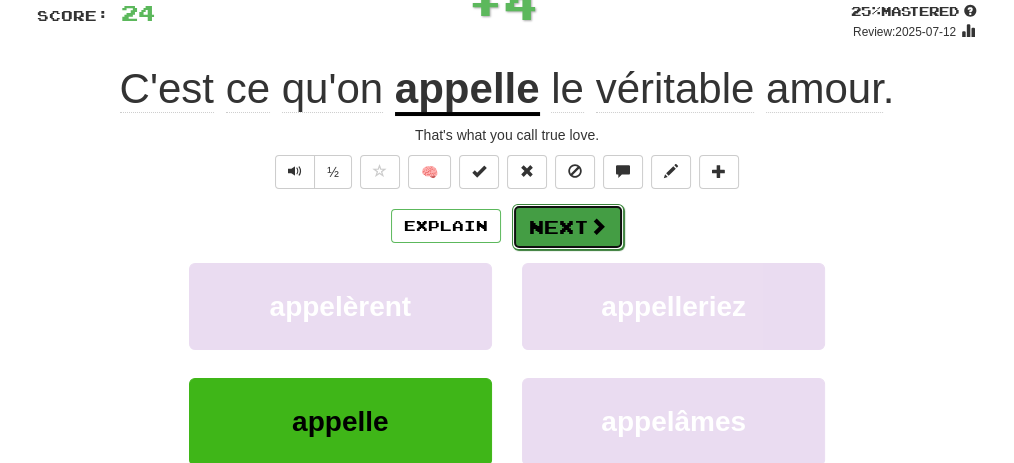 click on "Next" at bounding box center (568, 227) 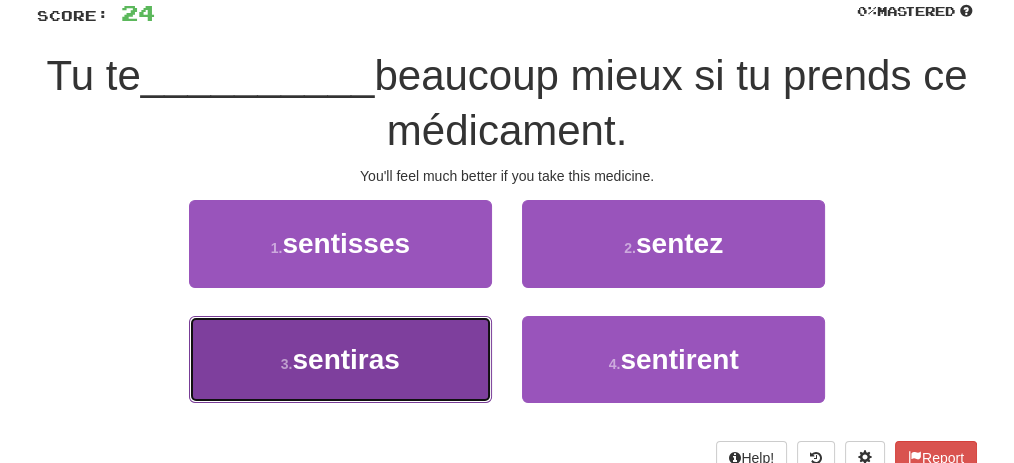 click on "3 .  sentiras" at bounding box center [340, 359] 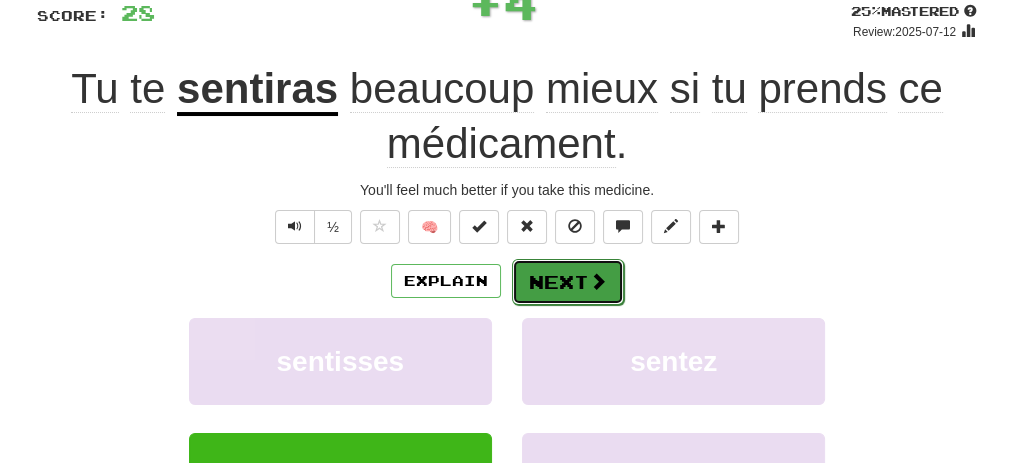 click at bounding box center (598, 281) 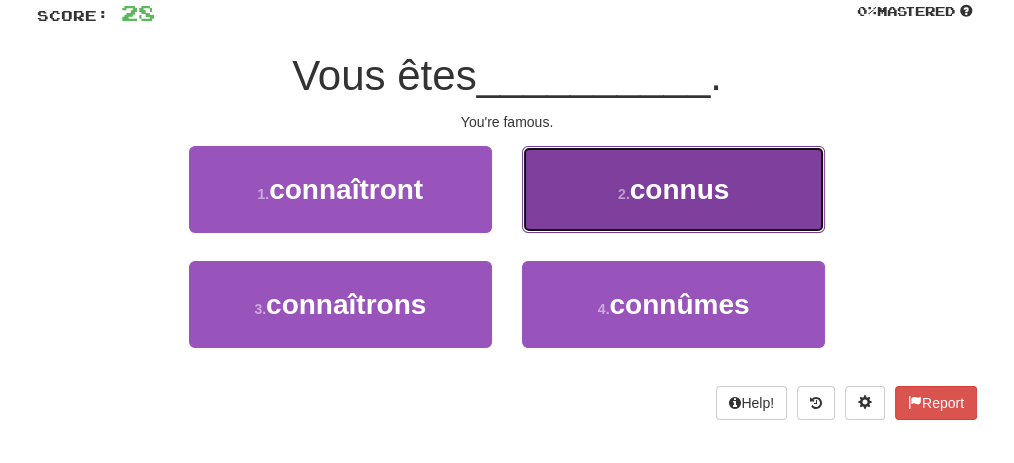 click on "2 .  connus" at bounding box center (673, 189) 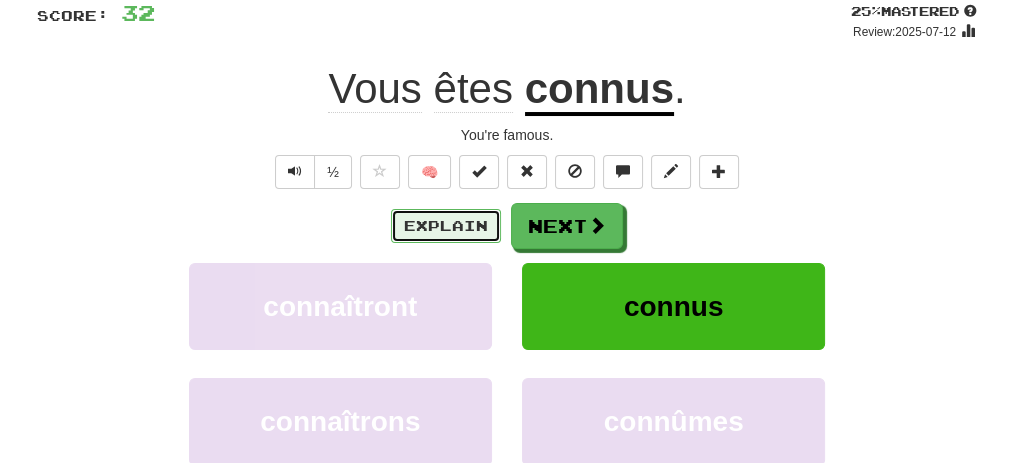 click on "Explain" at bounding box center [446, 226] 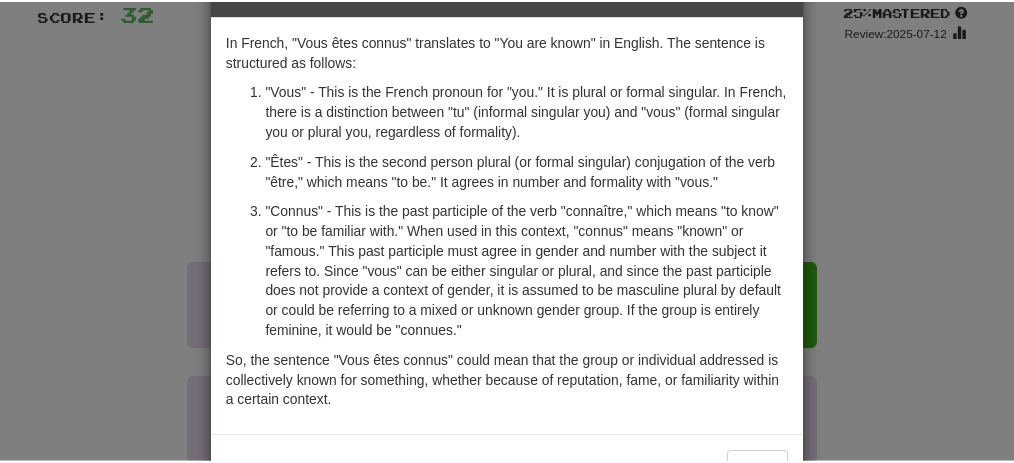 scroll, scrollTop: 0, scrollLeft: 0, axis: both 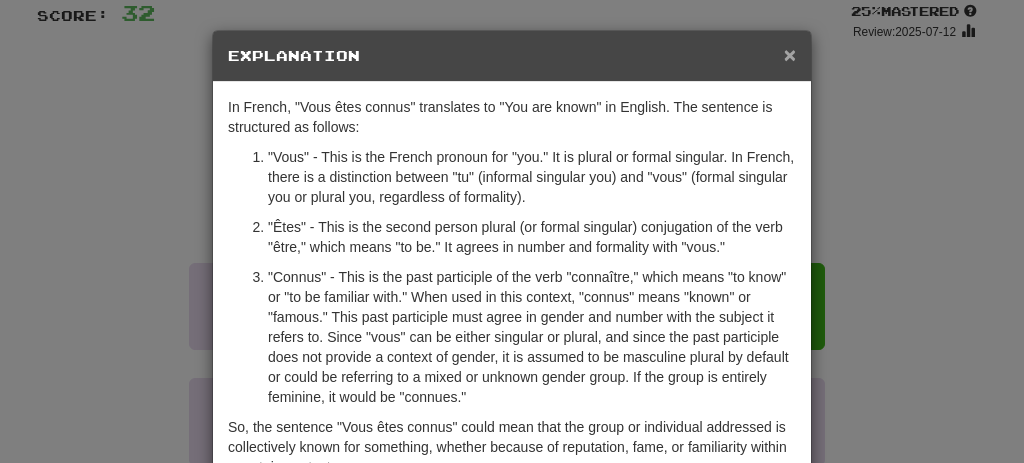 click on "×" at bounding box center [790, 54] 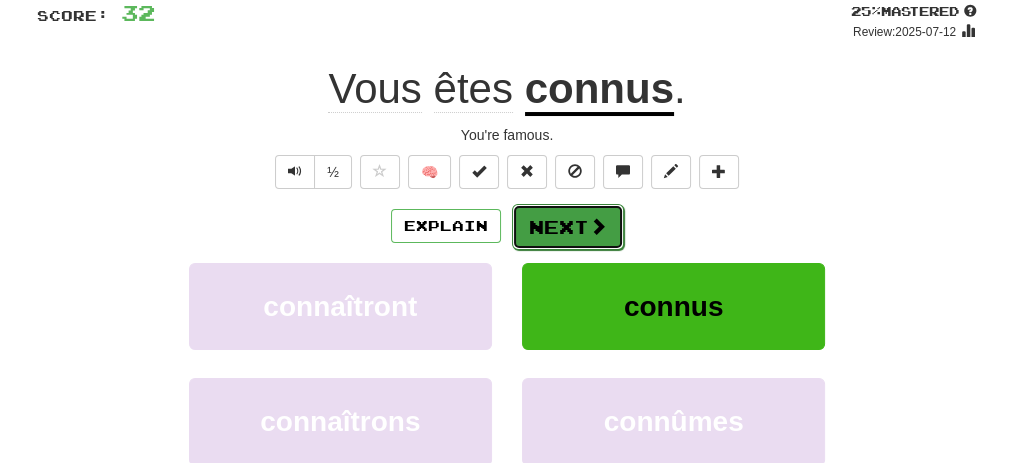 click on "Next" at bounding box center [568, 227] 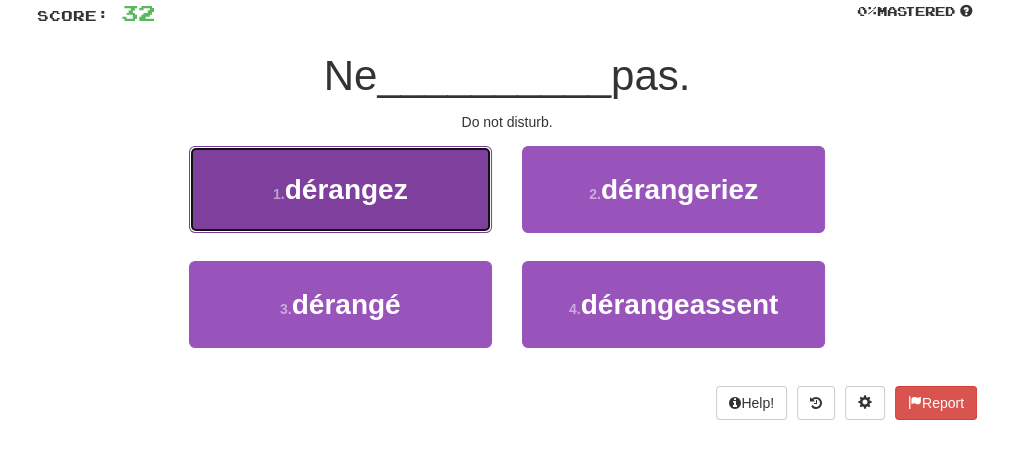 click on "dérangez" at bounding box center (346, 189) 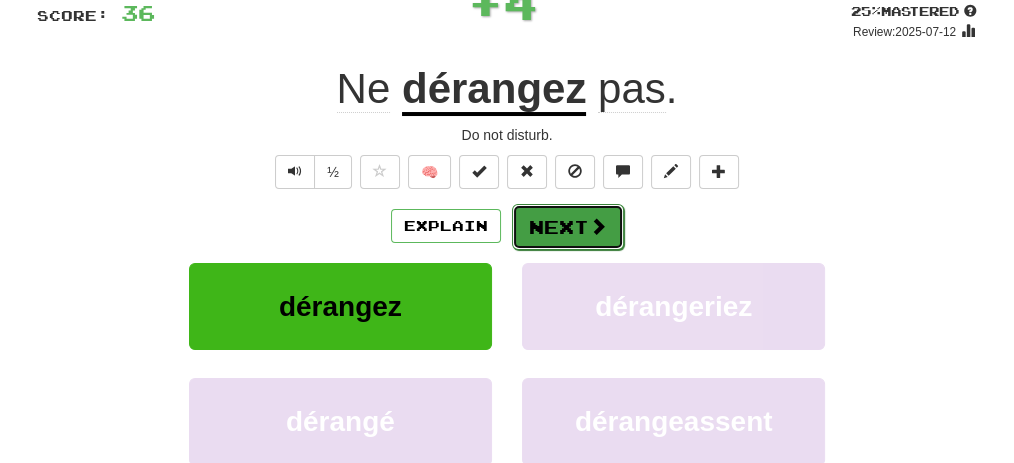 click on "Next" at bounding box center (568, 227) 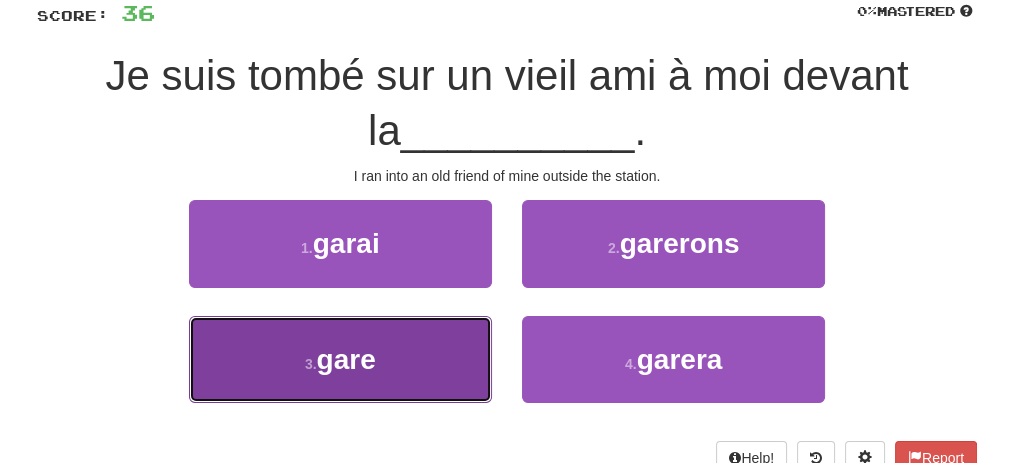 click on "3 .  gare" at bounding box center [340, 359] 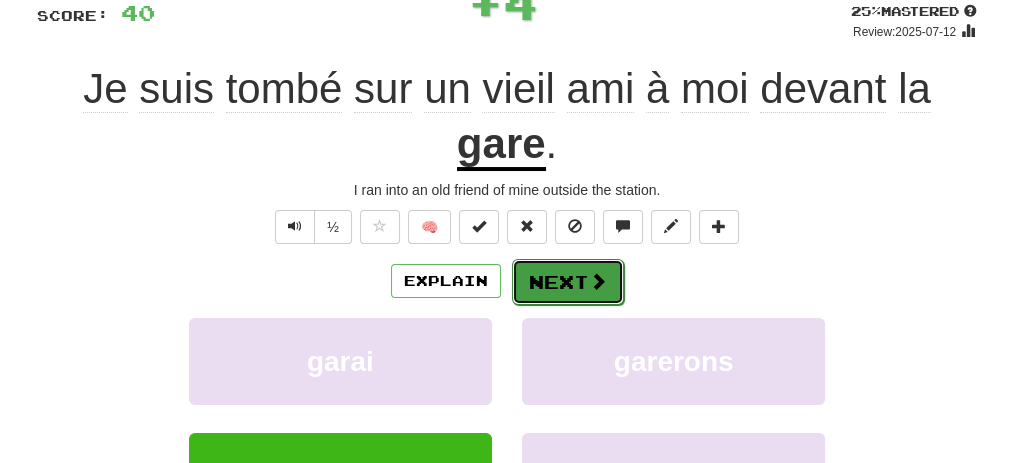 click on "Next" at bounding box center [568, 282] 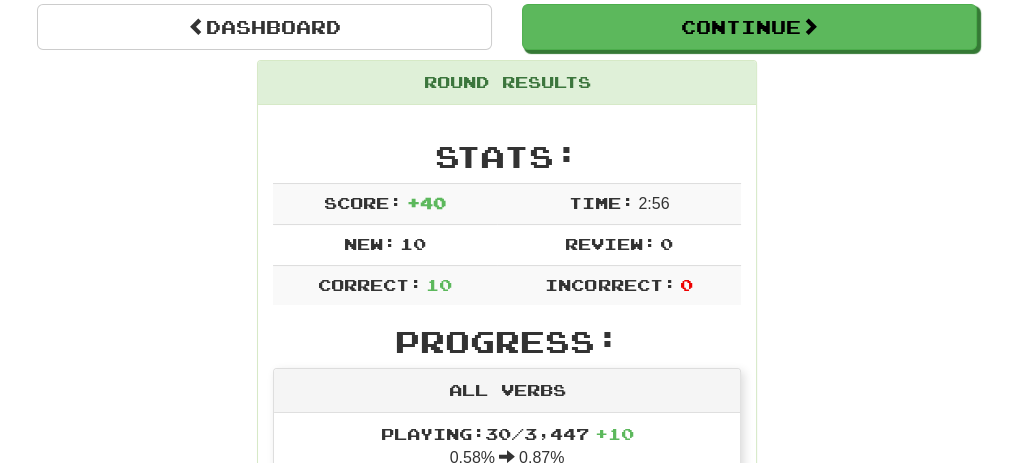 scroll, scrollTop: 171, scrollLeft: 0, axis: vertical 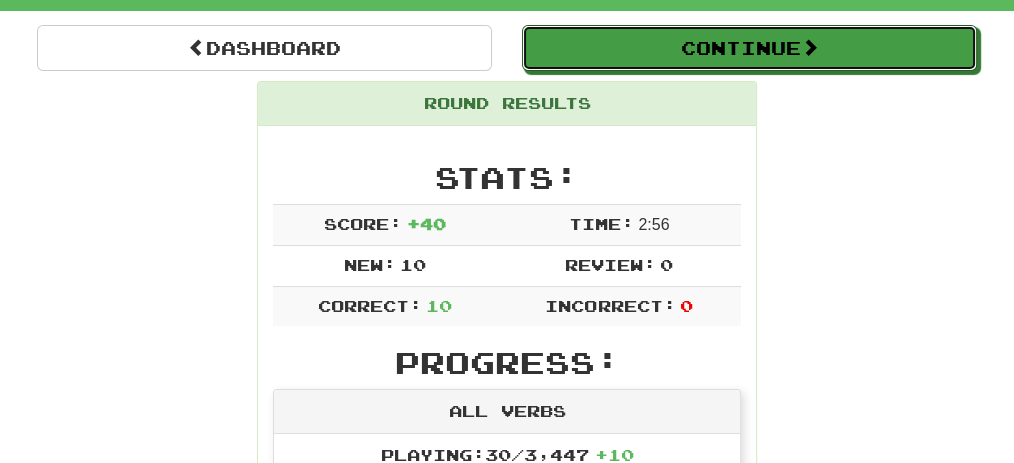 click on "Continue" at bounding box center (749, 48) 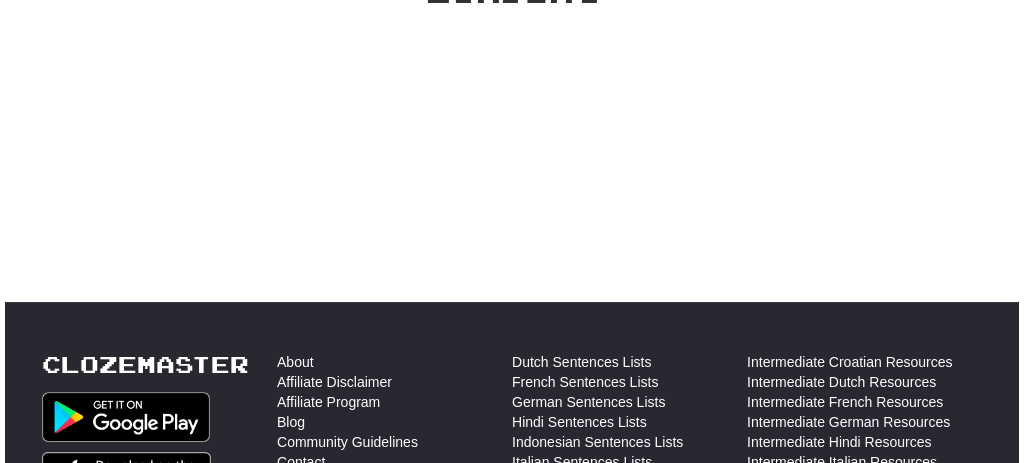 scroll, scrollTop: 171, scrollLeft: 0, axis: vertical 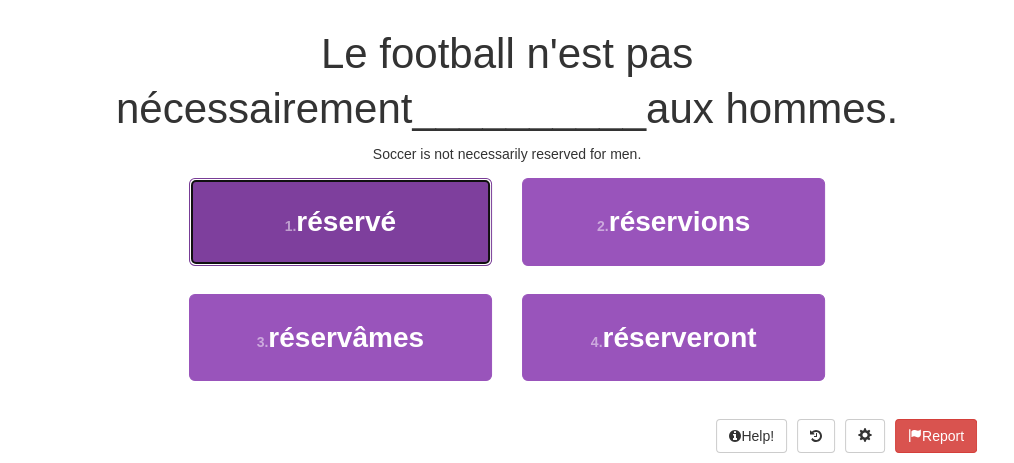 click on "1 .  réservé" at bounding box center (340, 221) 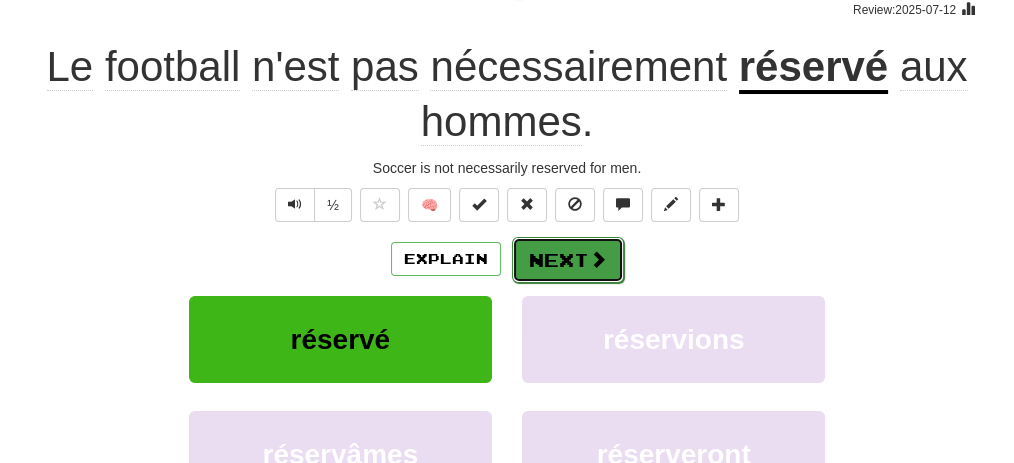 click at bounding box center [598, 259] 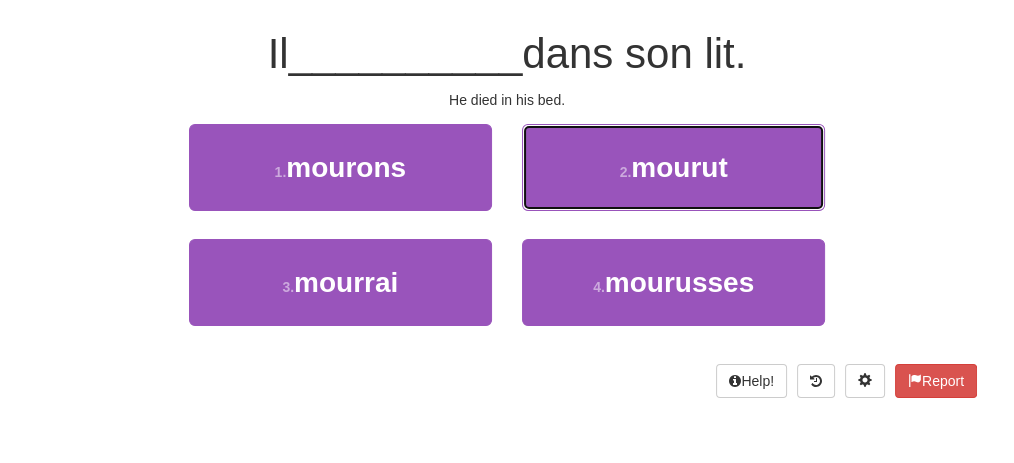 click on "2 .  mourut" at bounding box center (673, 167) 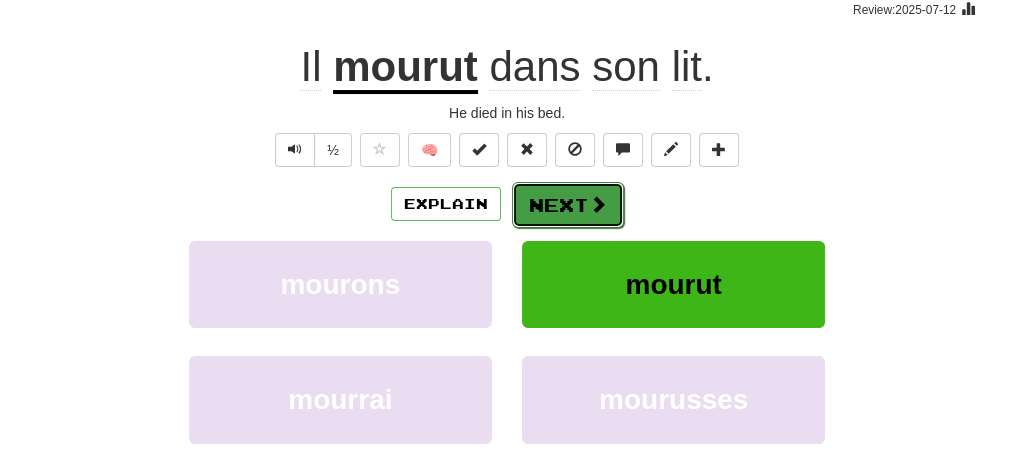 click on "Next" at bounding box center (568, 205) 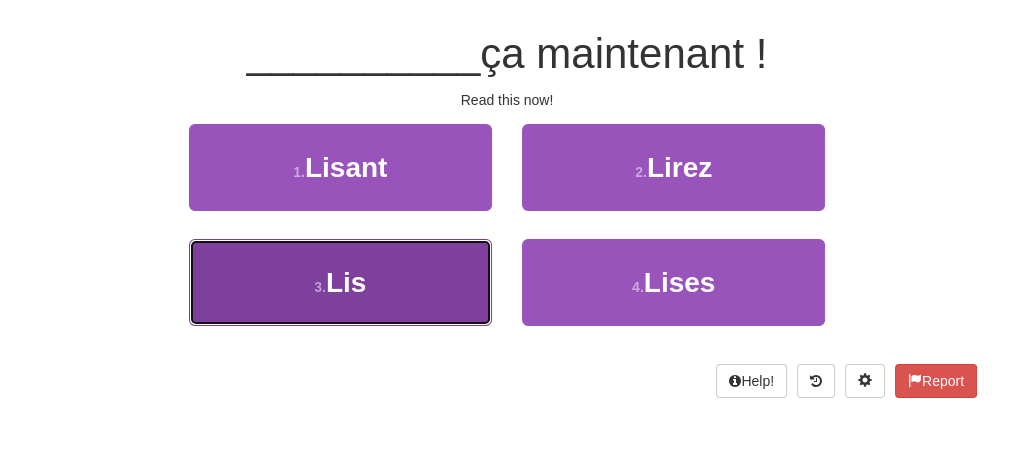 click on "3 .  Lis" at bounding box center (340, 282) 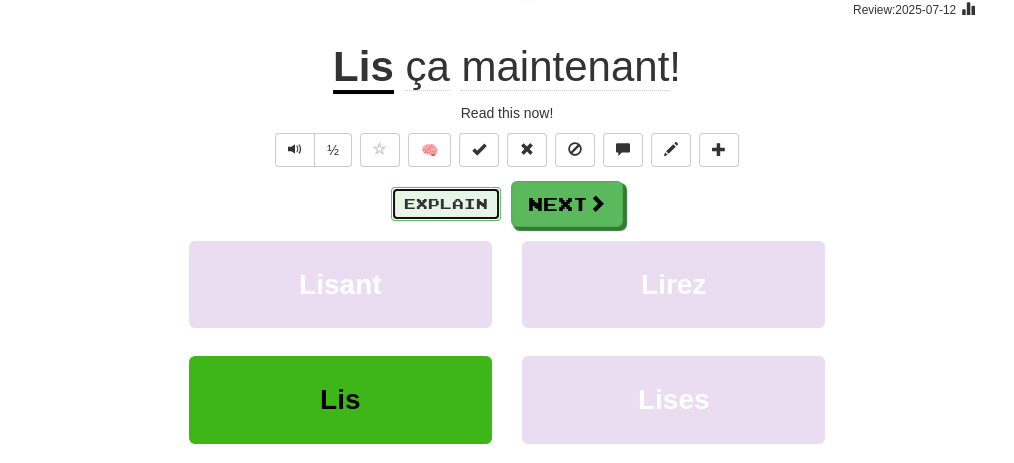 click on "Explain" at bounding box center [446, 204] 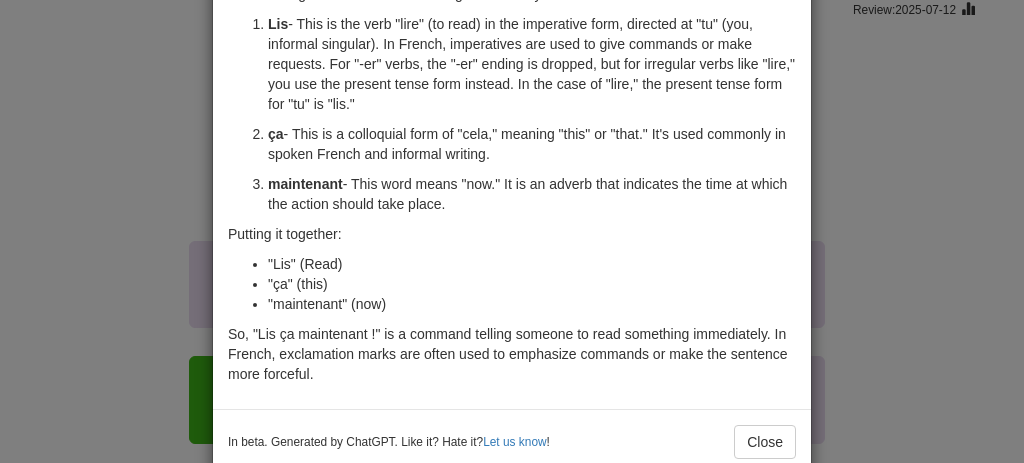 scroll, scrollTop: 171, scrollLeft: 0, axis: vertical 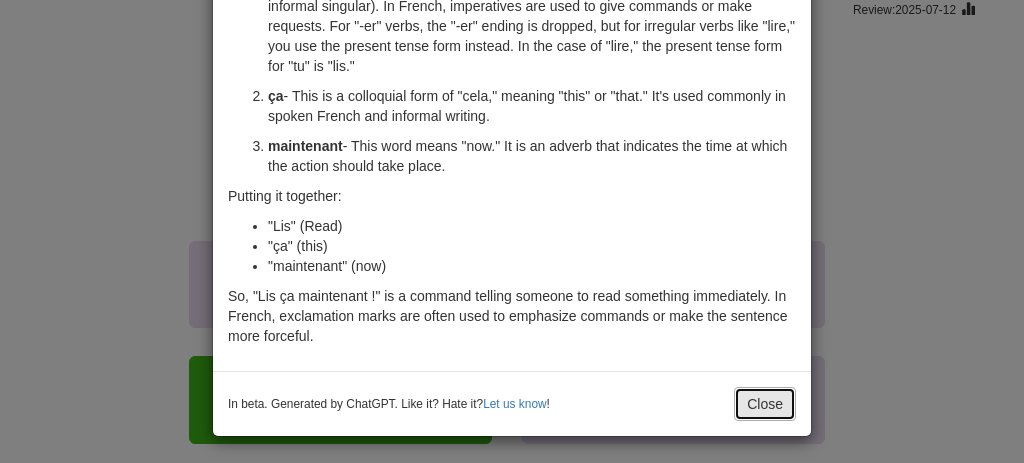 click on "Close" at bounding box center [765, 404] 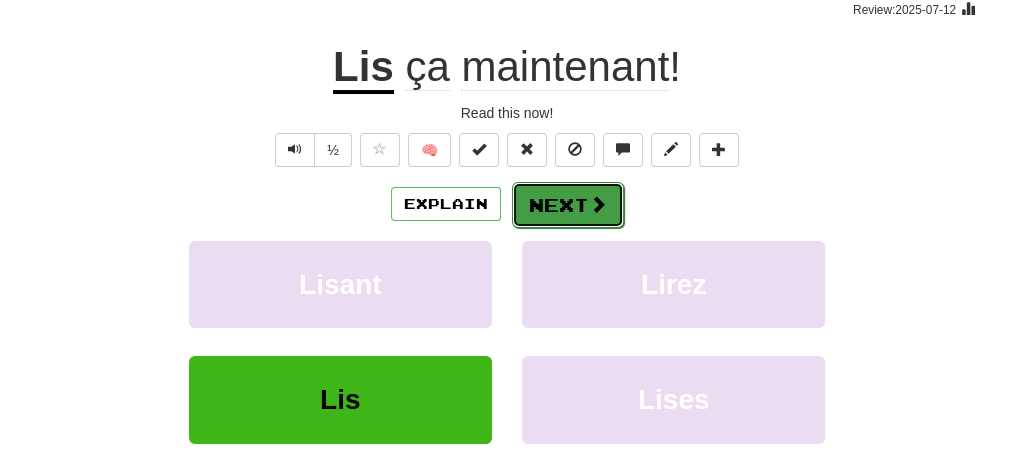click on "Next" at bounding box center (568, 205) 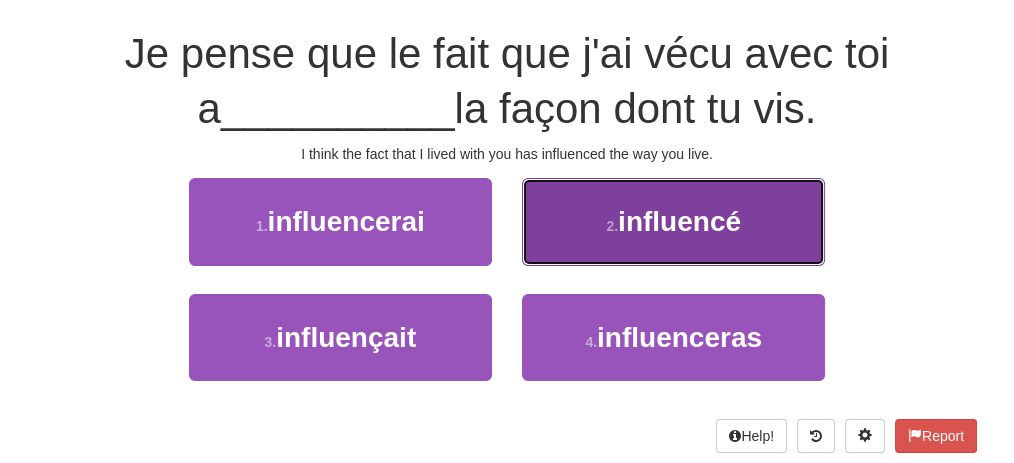 click on "2 .  influencé" at bounding box center [673, 221] 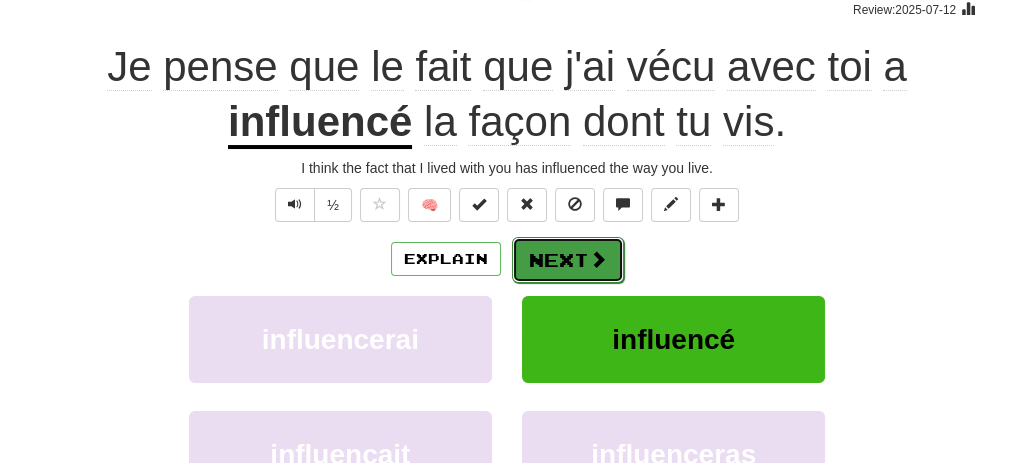 click on "Next" at bounding box center [568, 260] 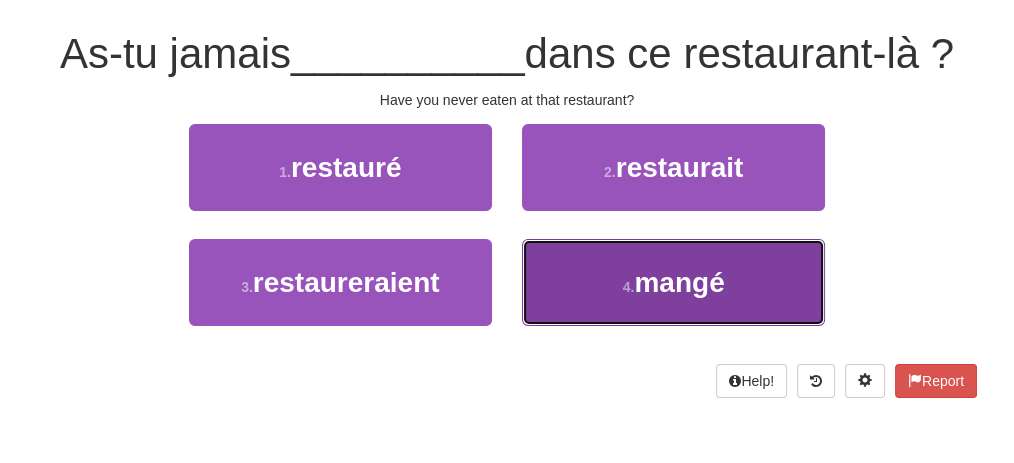 click on "4 .  mangé" at bounding box center [673, 282] 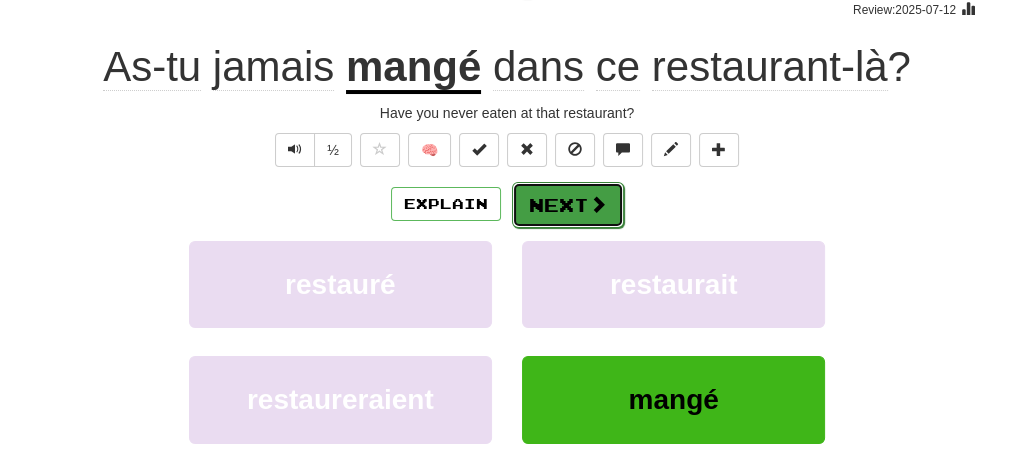 click on "Next" at bounding box center (568, 205) 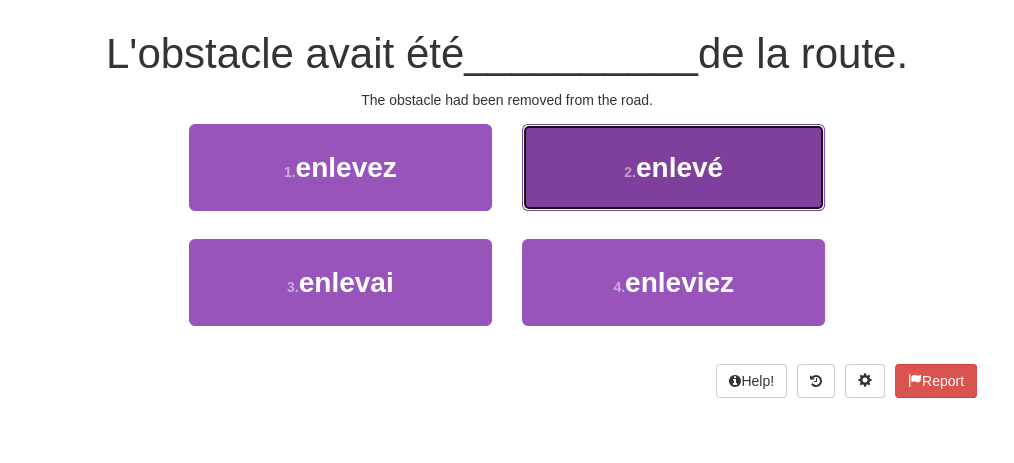 click on "2 .  enlevé" at bounding box center (673, 167) 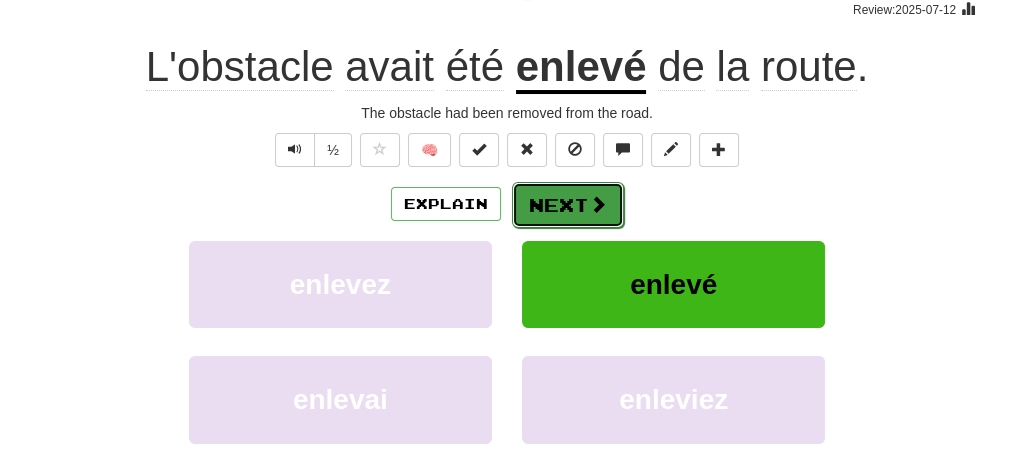 click on "Next" at bounding box center [568, 205] 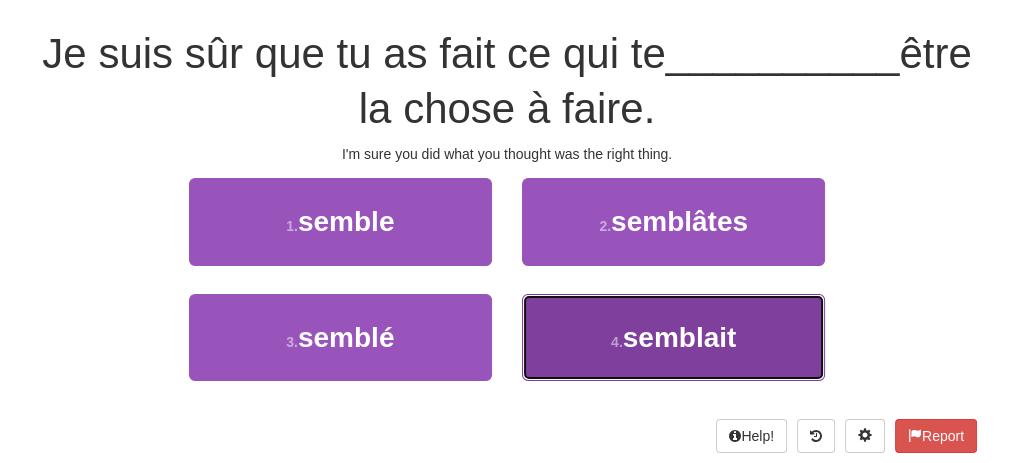 click on "4 .  semblait" at bounding box center (673, 337) 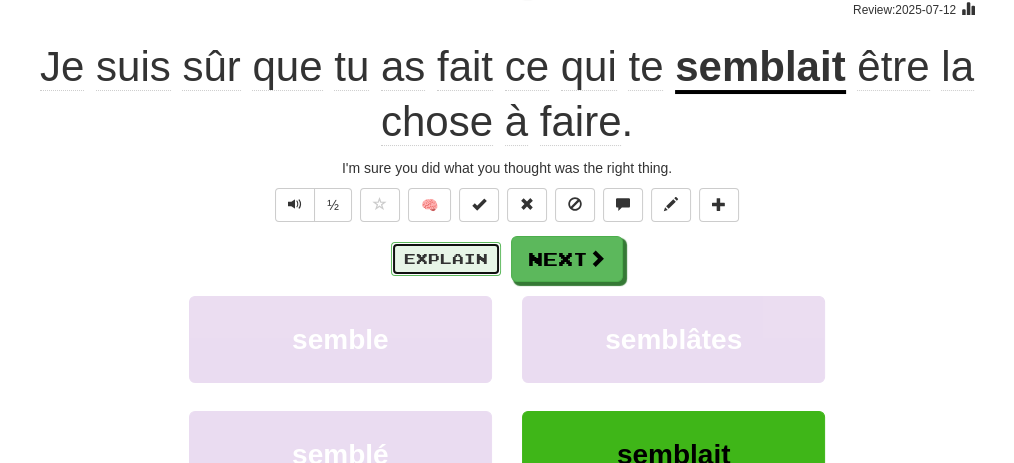 click on "Explain" at bounding box center [446, 259] 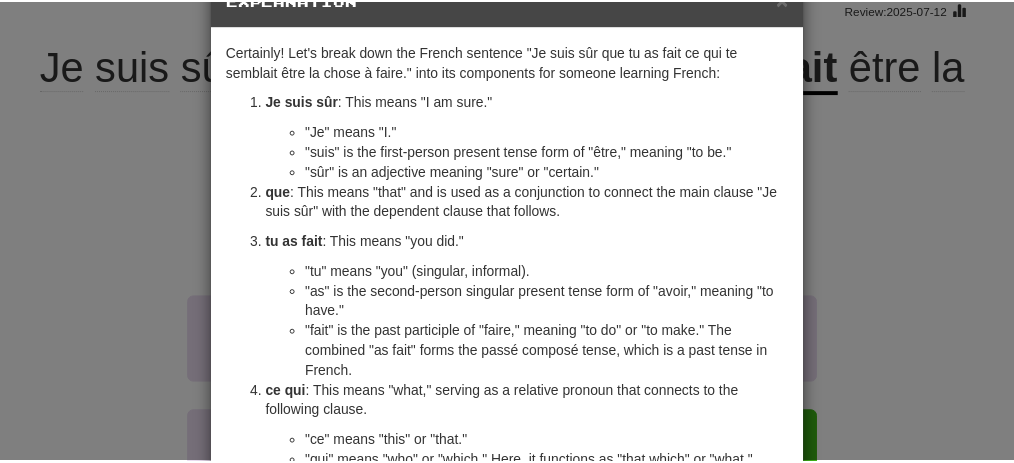 scroll, scrollTop: 0, scrollLeft: 0, axis: both 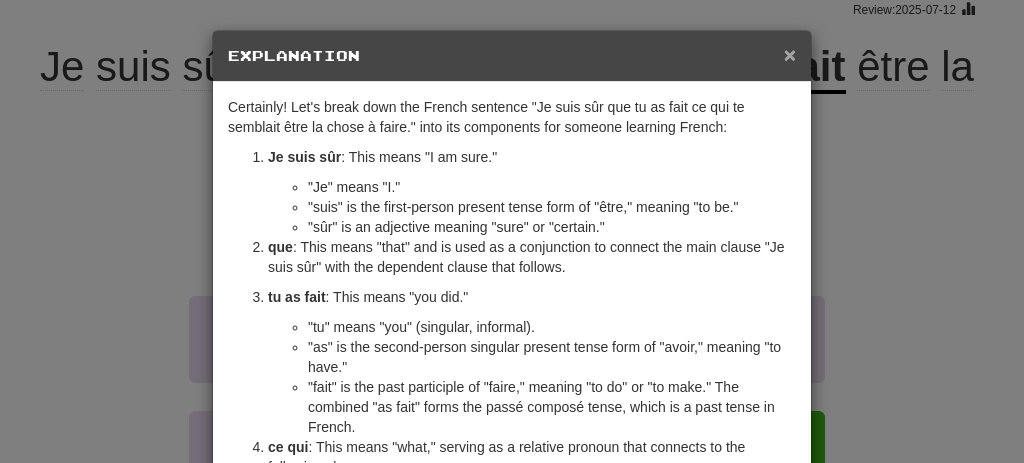 click on "×" at bounding box center (790, 54) 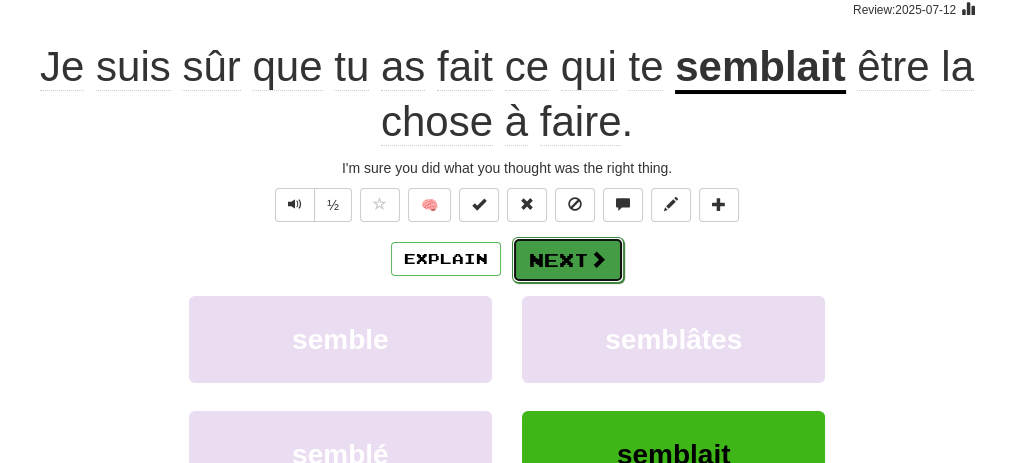 click on "Next" at bounding box center [568, 260] 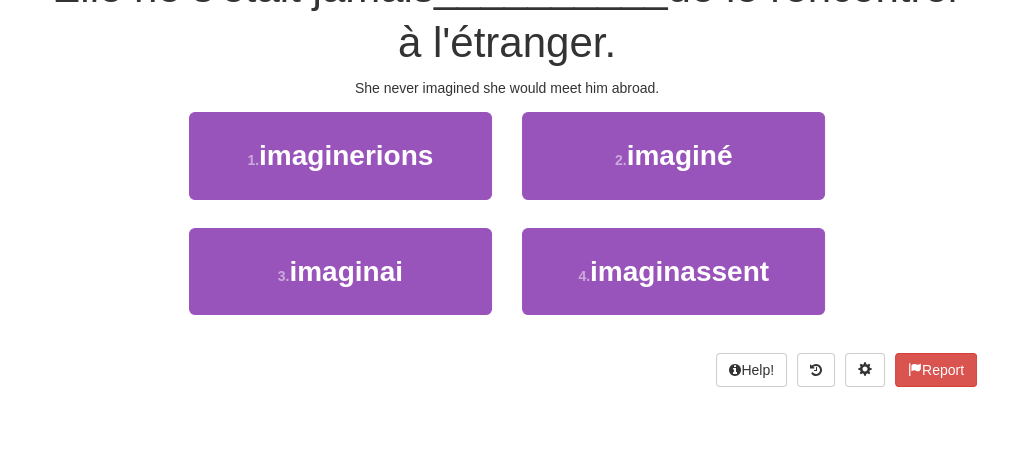 scroll, scrollTop: 171, scrollLeft: 0, axis: vertical 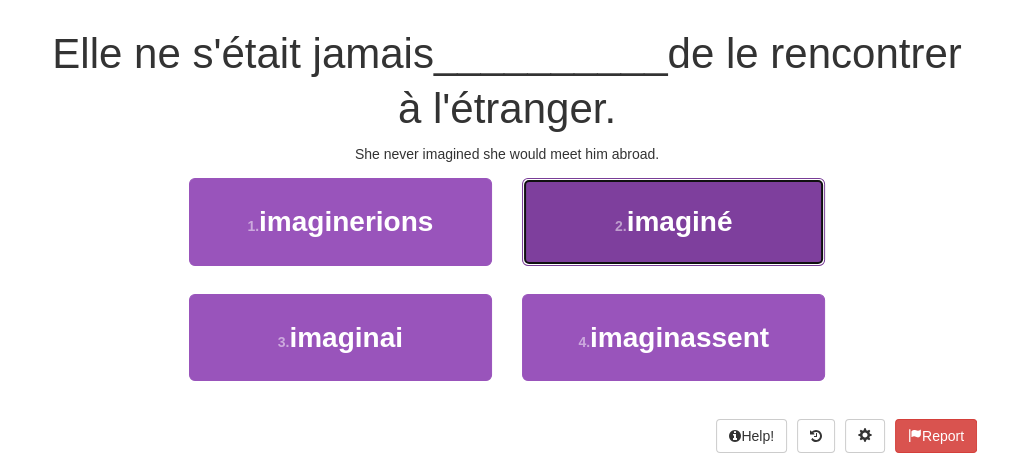 click on "2 .  imaginé" at bounding box center [673, 221] 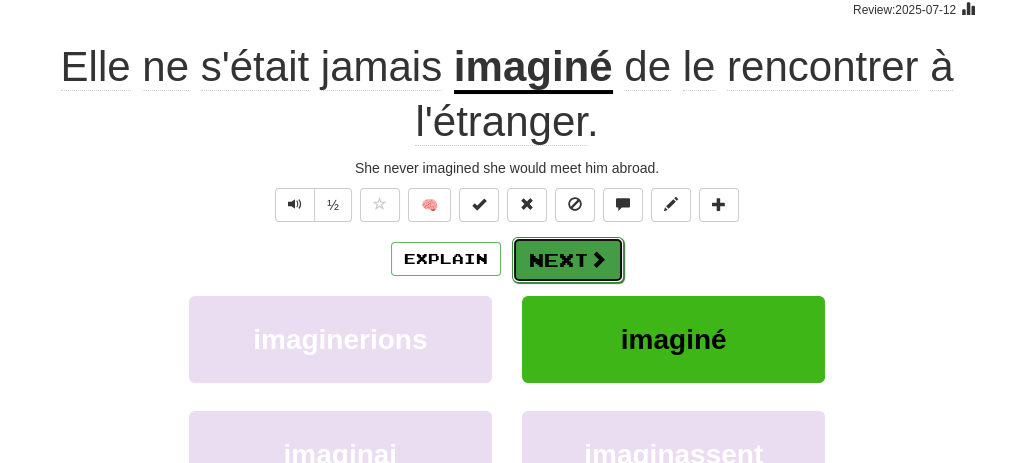click on "Next" at bounding box center (568, 260) 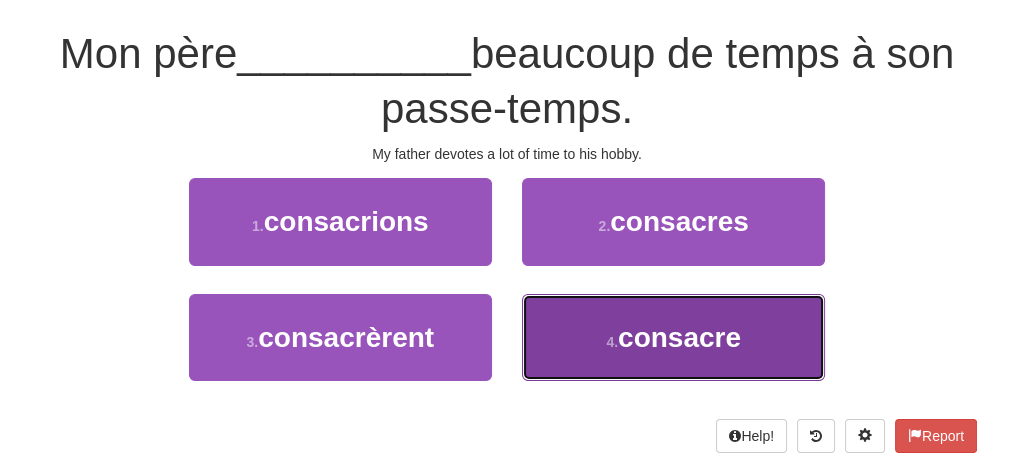 click on "4 .  consacre" at bounding box center (673, 337) 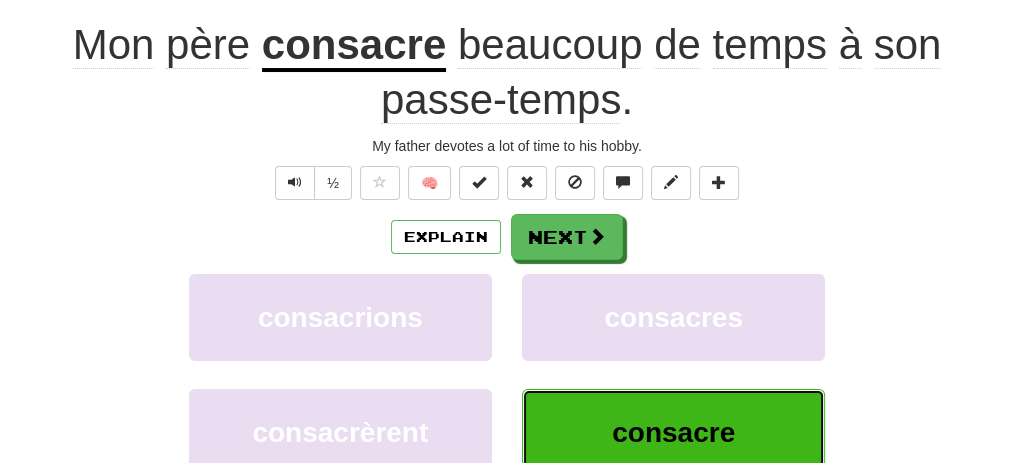 scroll, scrollTop: 171, scrollLeft: 0, axis: vertical 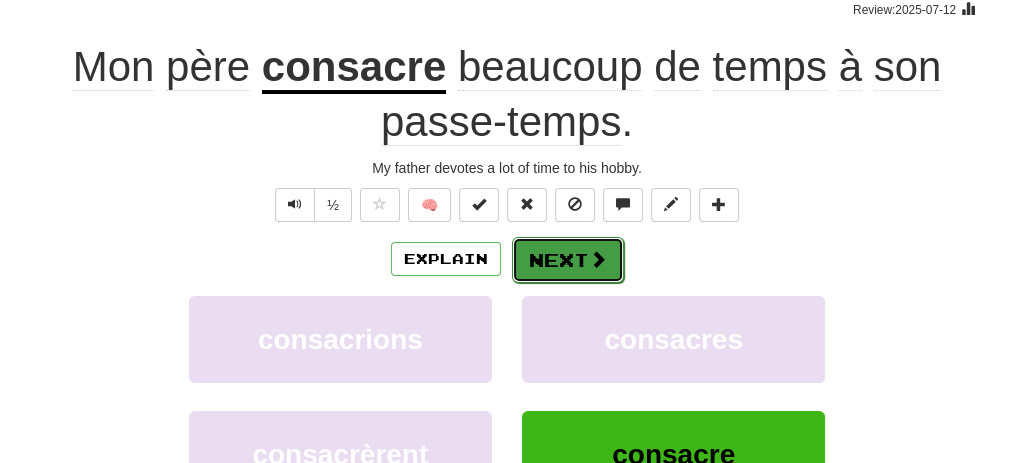 click on "Next" at bounding box center [568, 260] 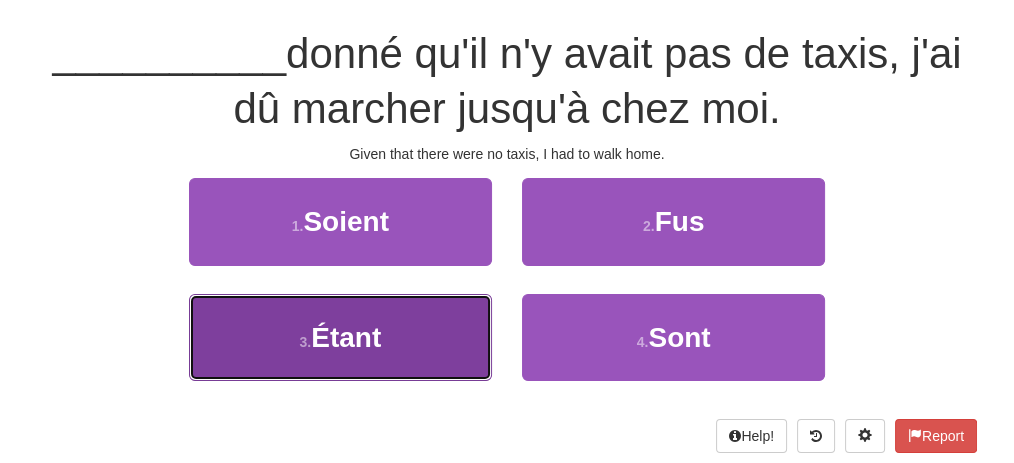 click on "3 .  Étant" at bounding box center [340, 337] 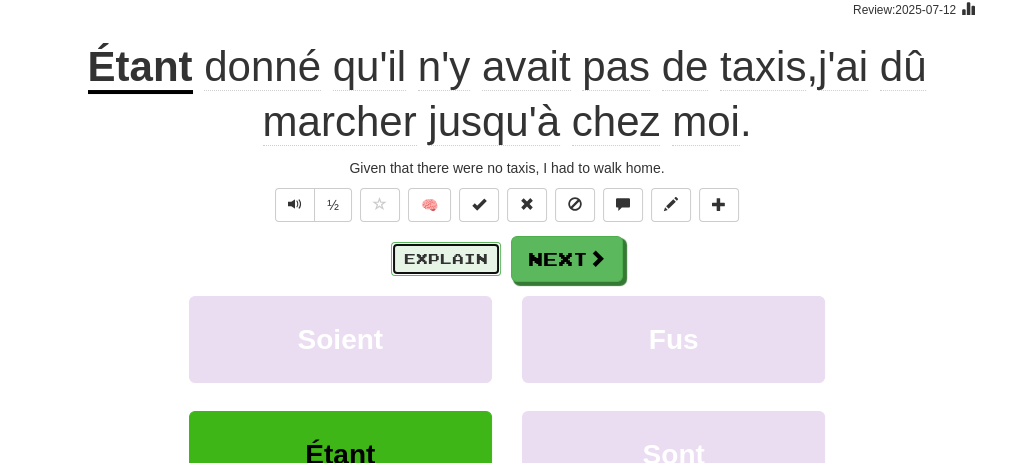 click on "Explain" at bounding box center [446, 259] 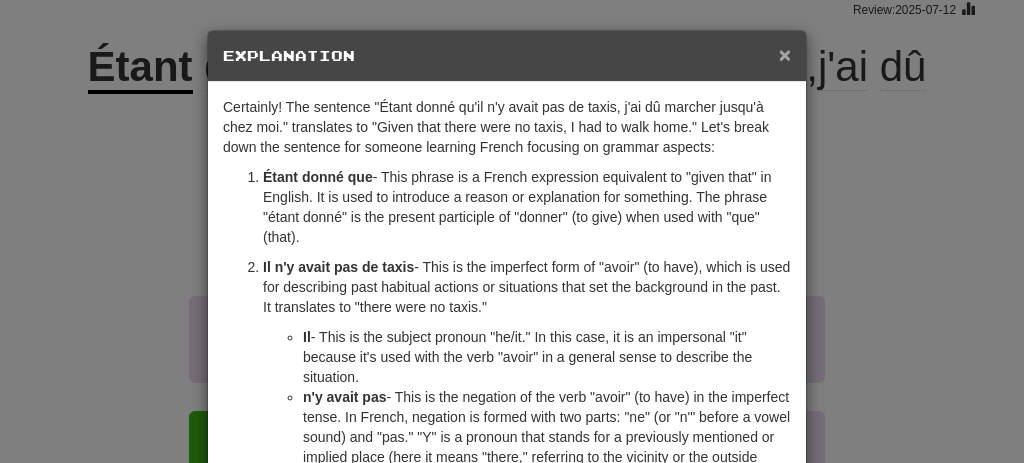 click on "×" at bounding box center (785, 54) 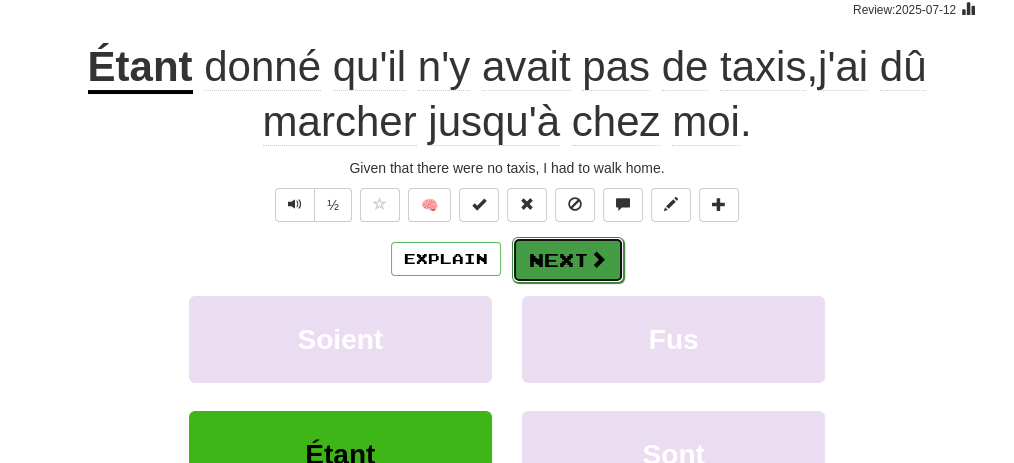 click on "Next" at bounding box center (568, 260) 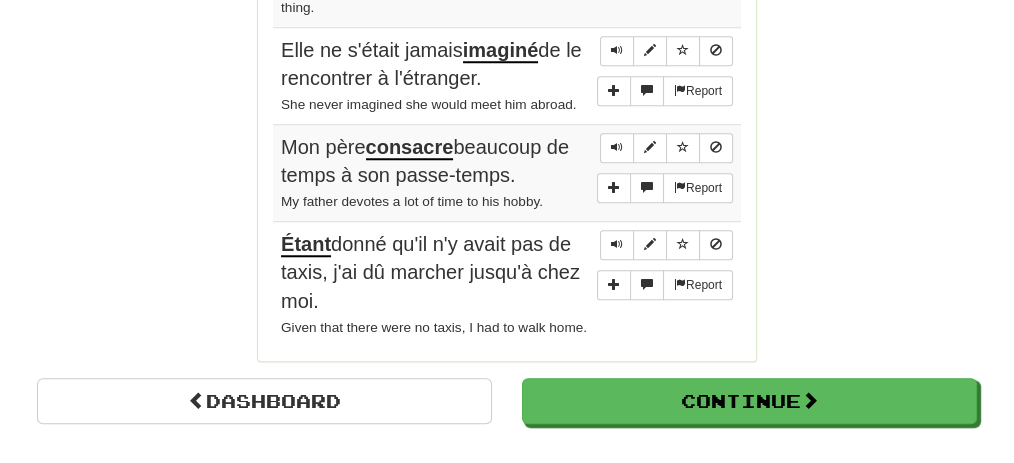 scroll, scrollTop: 1925, scrollLeft: 0, axis: vertical 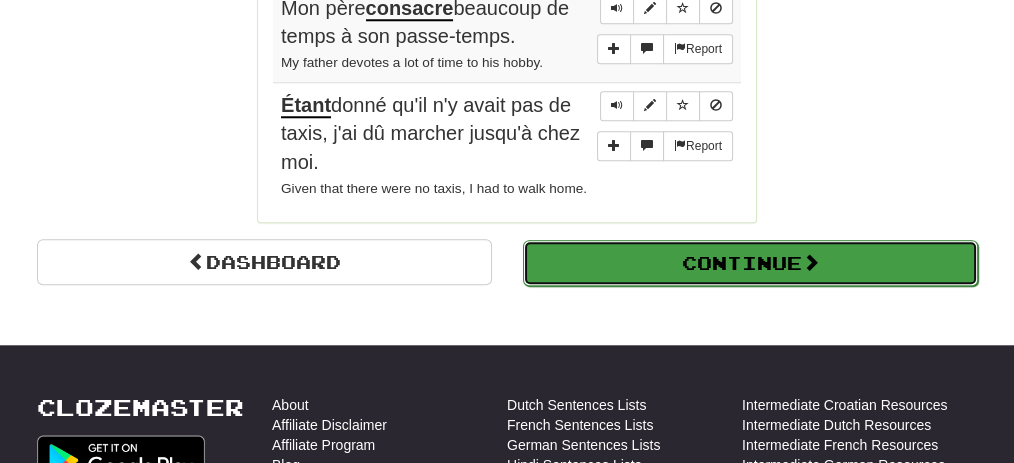 click on "Continue" at bounding box center (750, 263) 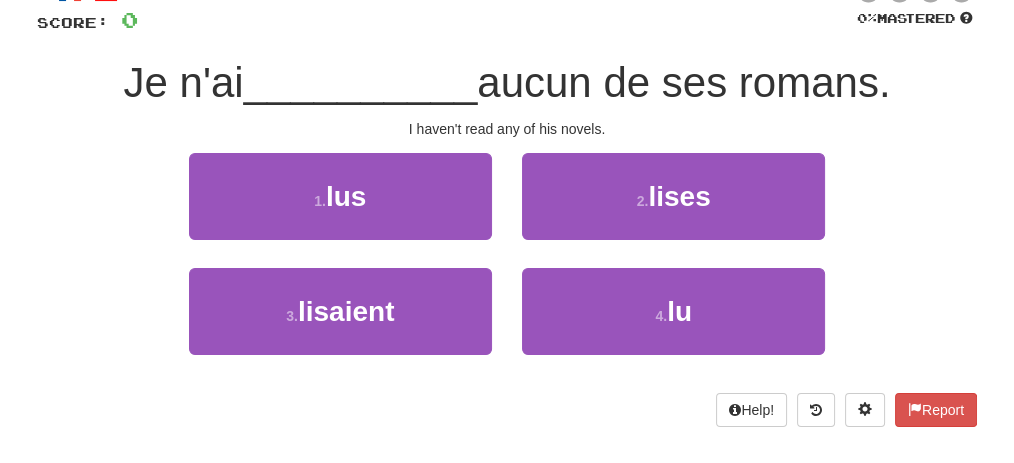 scroll, scrollTop: 108, scrollLeft: 0, axis: vertical 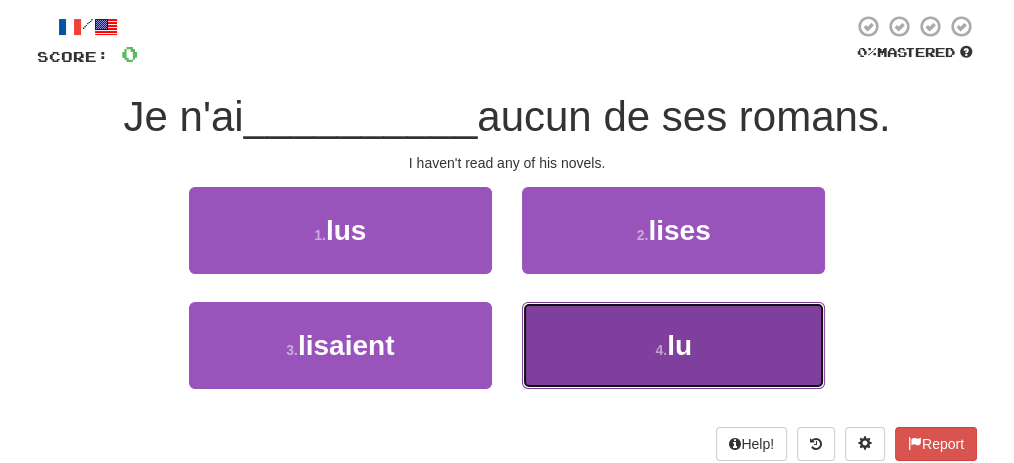 click on "4 .  lu" at bounding box center [673, 345] 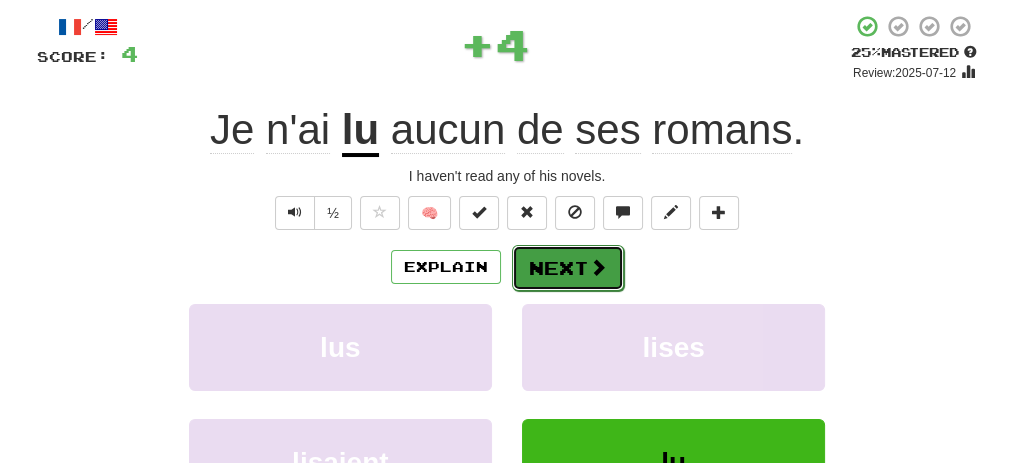 click on "Next" at bounding box center (568, 268) 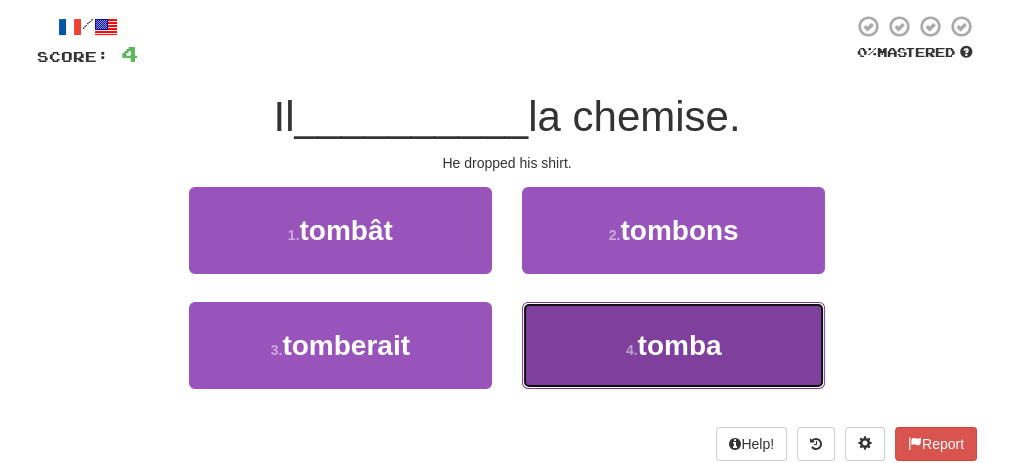 click on "4 .  tomba" at bounding box center [673, 345] 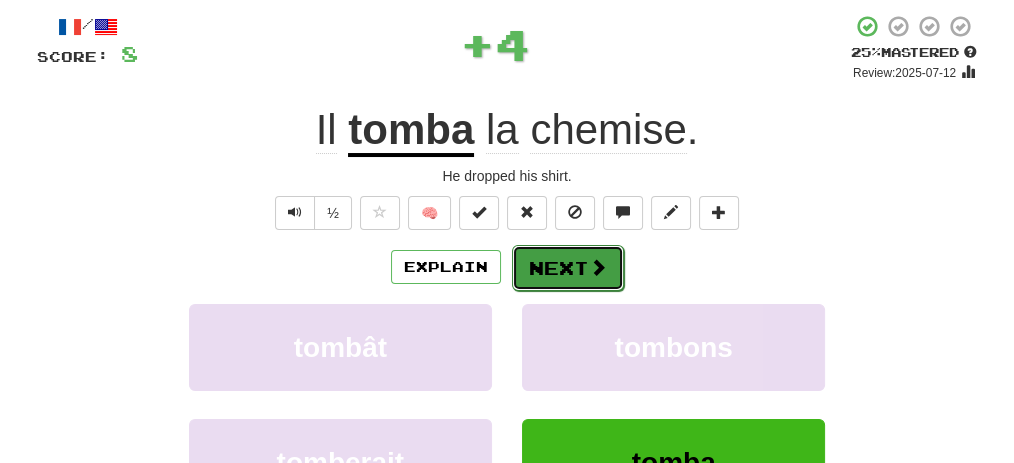 click on "Next" at bounding box center [568, 268] 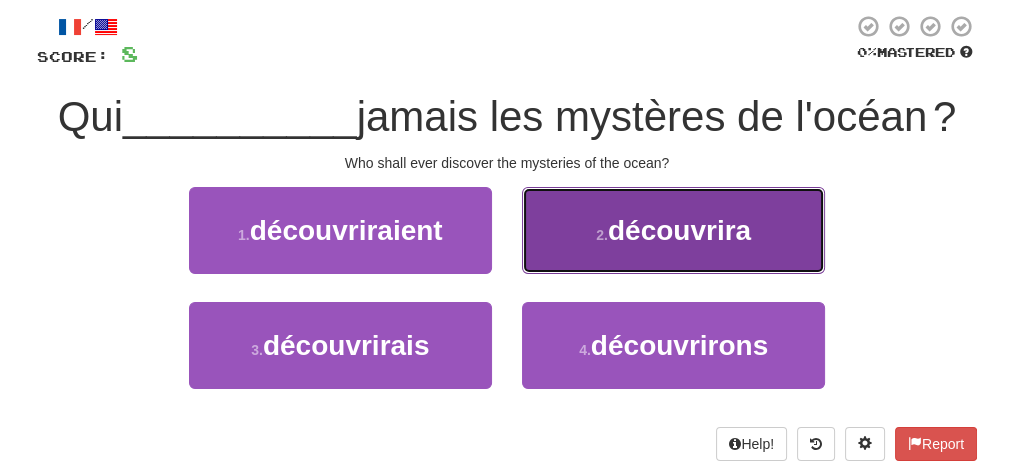 click on "2 ." at bounding box center [602, 235] 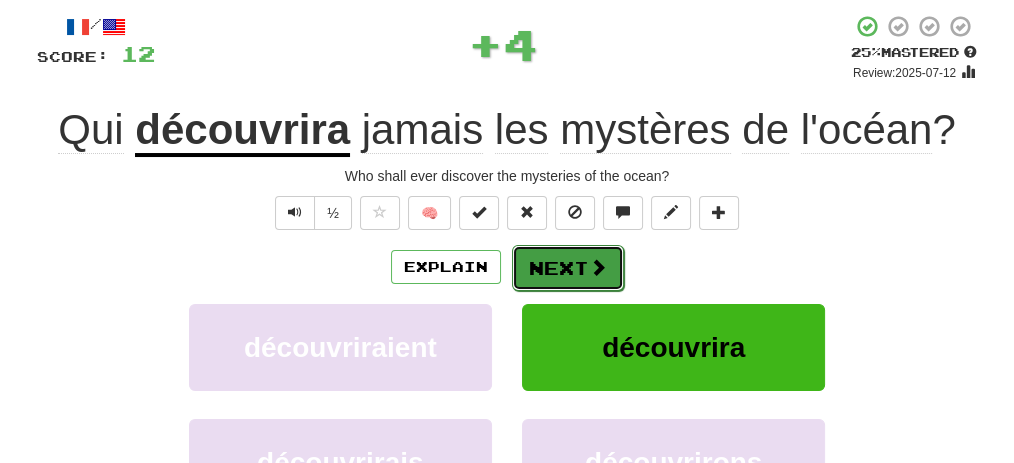 click on "Next" at bounding box center [568, 268] 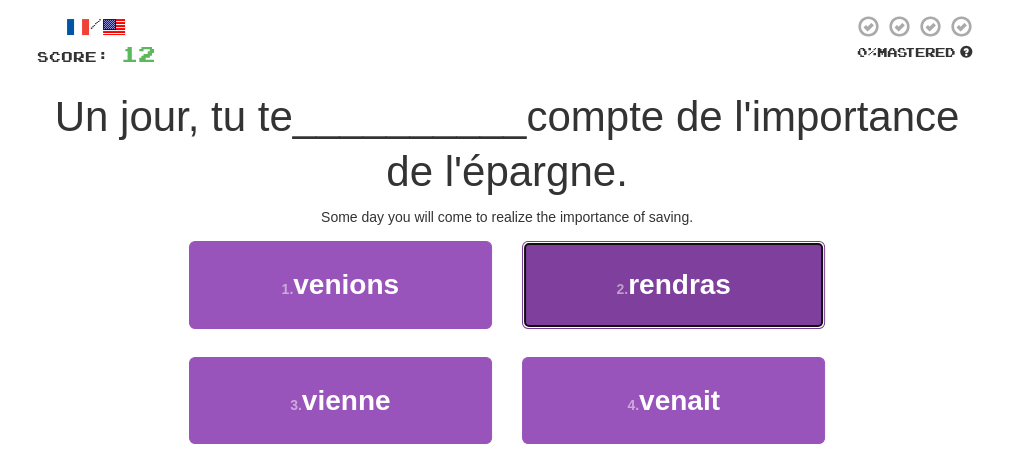 click on "2 .  rendras" at bounding box center (673, 284) 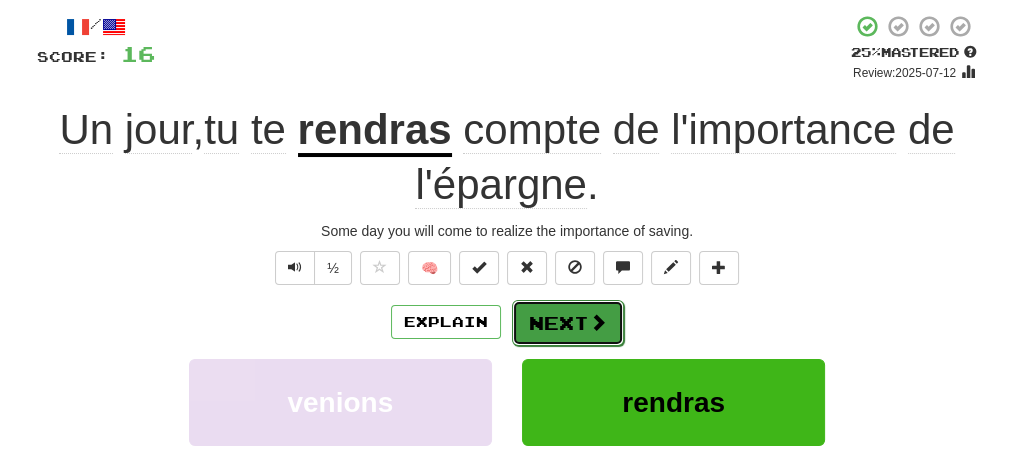 click on "Next" at bounding box center (568, 323) 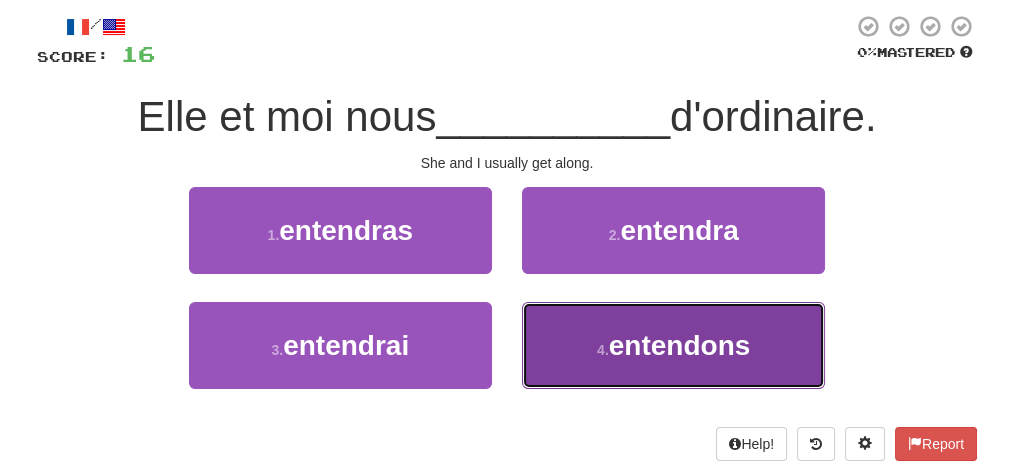 click on "4 .  entendons" at bounding box center [673, 345] 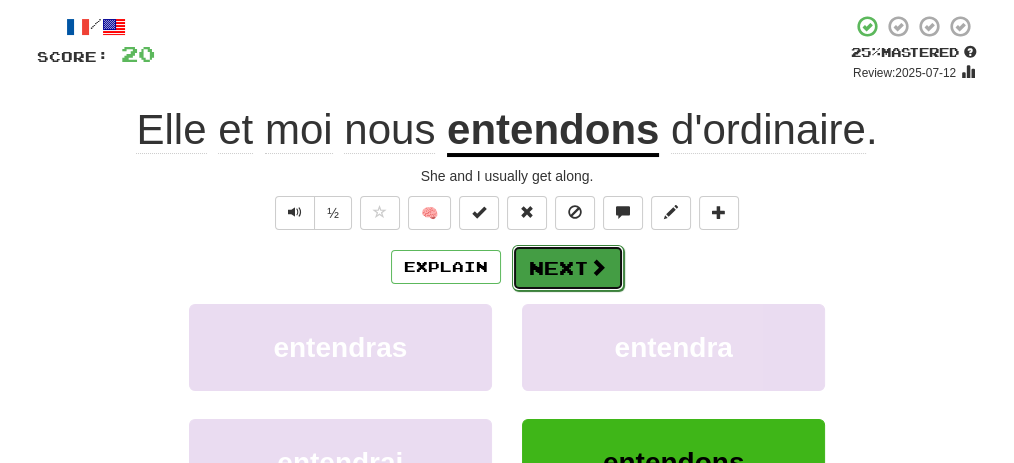 click on "Next" at bounding box center [568, 268] 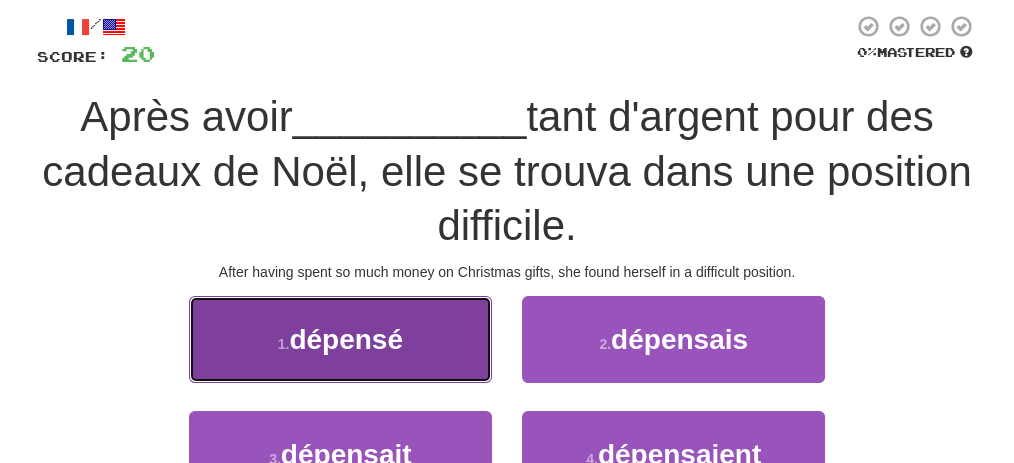 click on "dépensé" at bounding box center (346, 339) 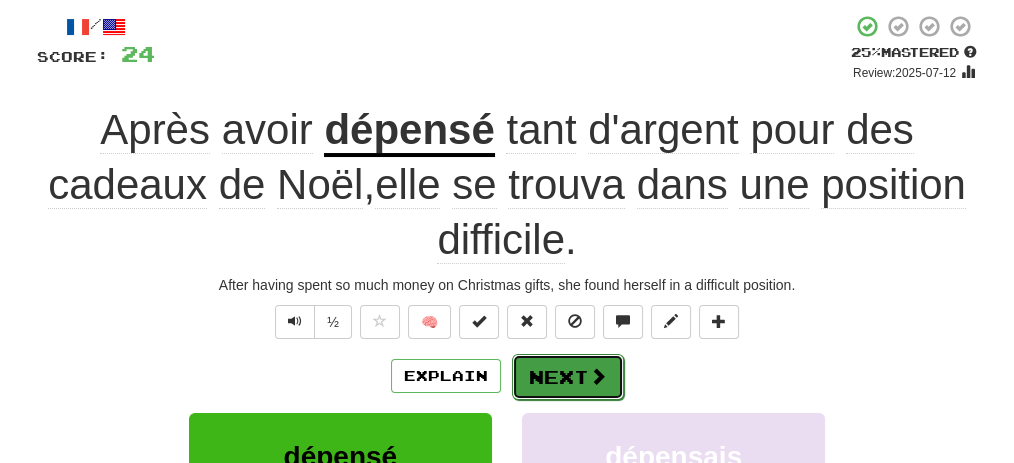 click on "Next" at bounding box center [568, 377] 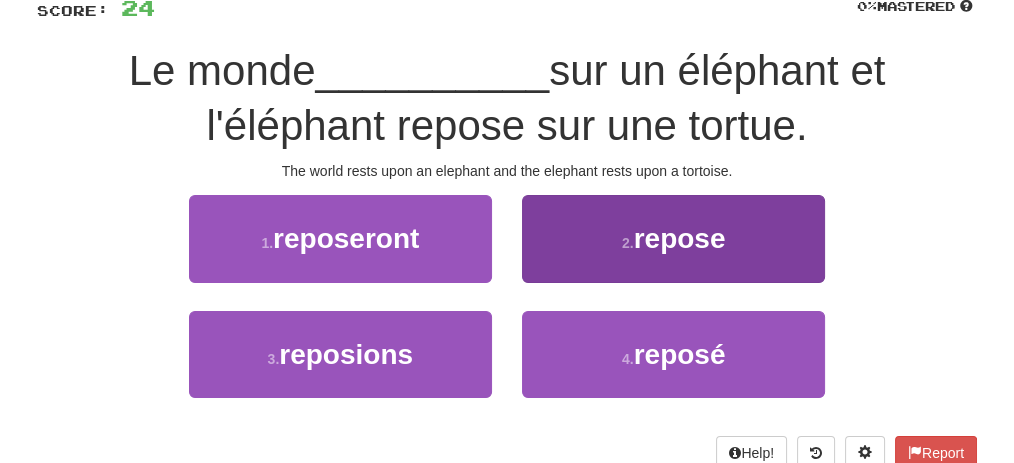 scroll, scrollTop: 174, scrollLeft: 0, axis: vertical 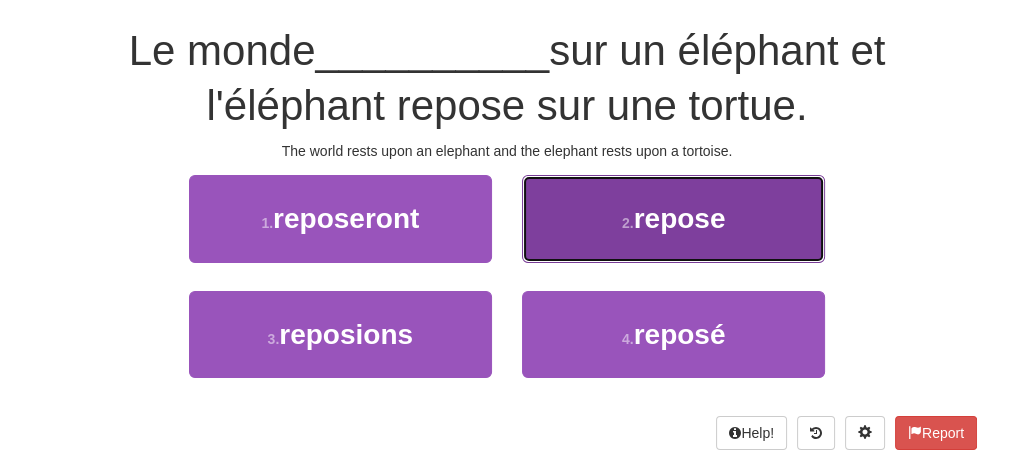 click on "repose" at bounding box center [680, 218] 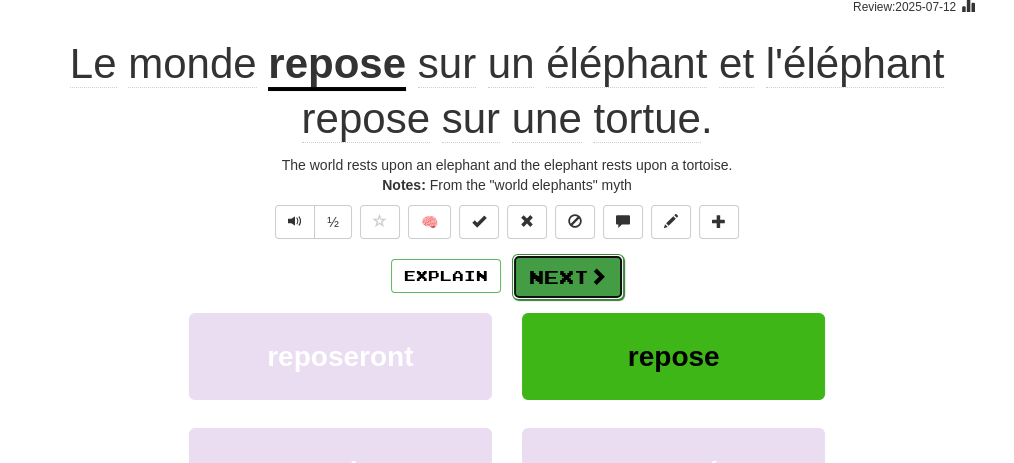 click on "Next" at bounding box center [568, 277] 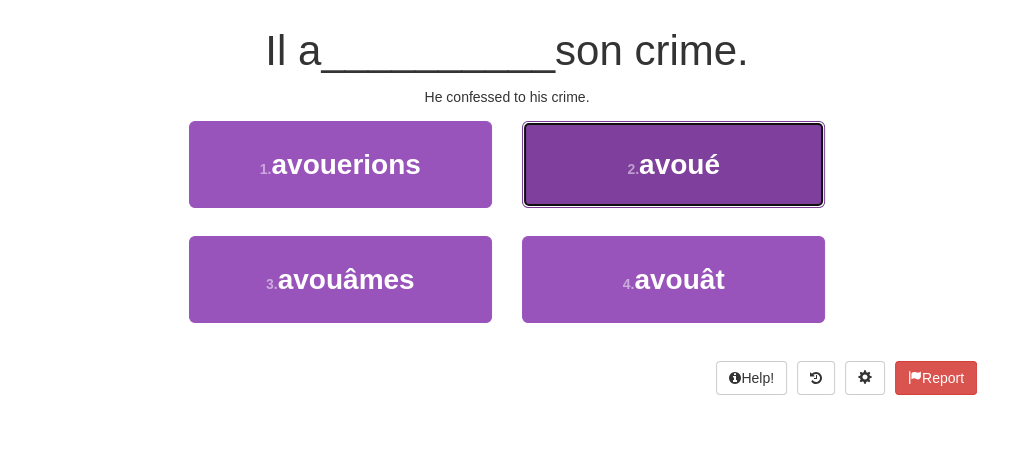 click on "2 ." at bounding box center [633, 169] 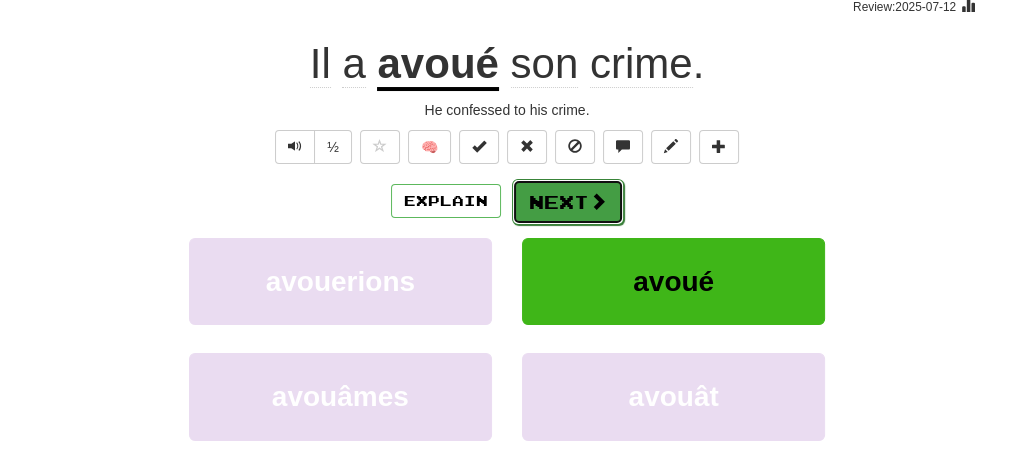 click on "Next" at bounding box center [568, 202] 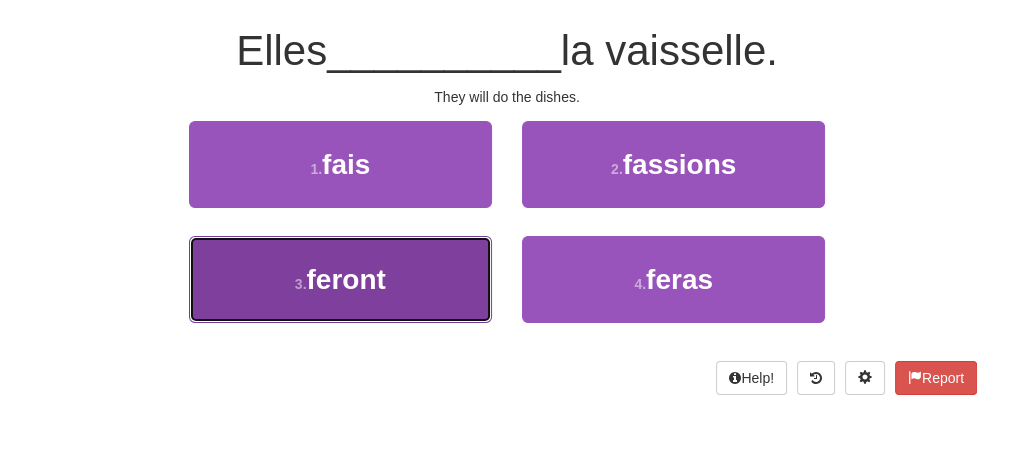 click on "3 .  feront" at bounding box center [340, 279] 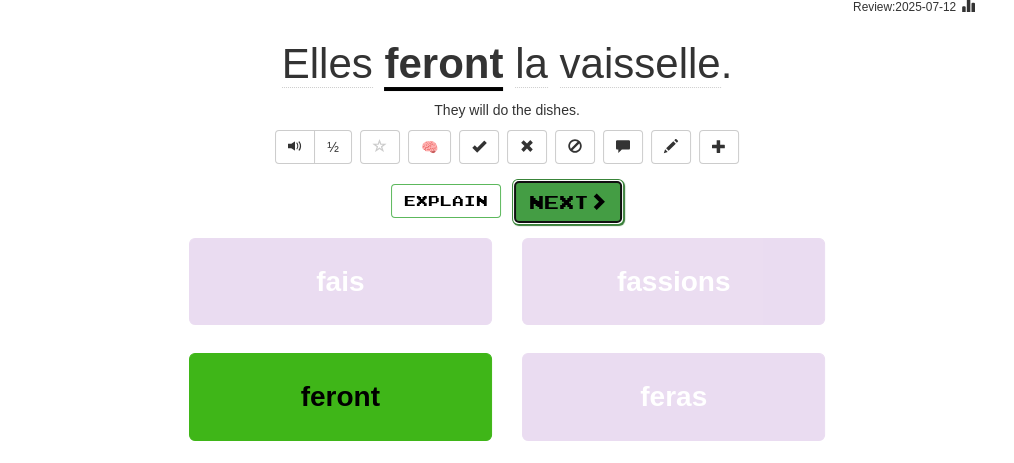 click on "Next" at bounding box center [568, 202] 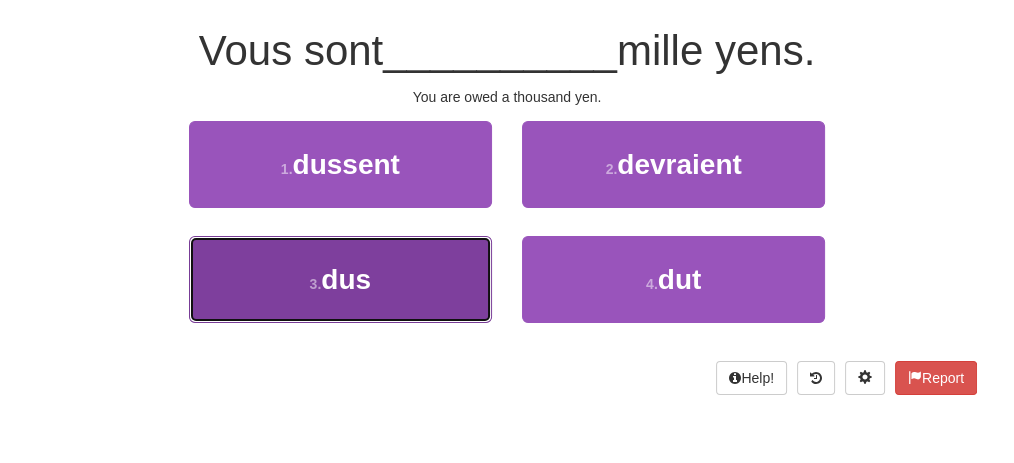 click on "3 .  dus" at bounding box center (340, 279) 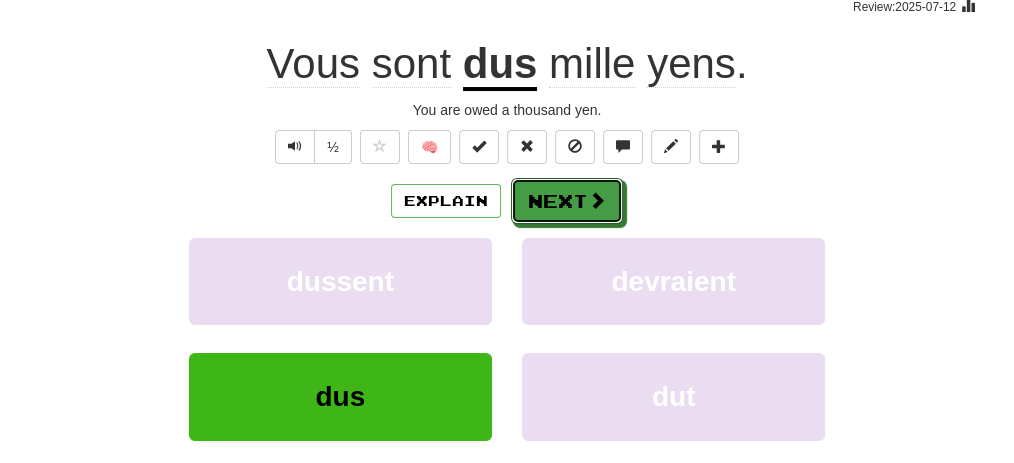 drag, startPoint x: 545, startPoint y: 197, endPoint x: 582, endPoint y: 180, distance: 40.718548 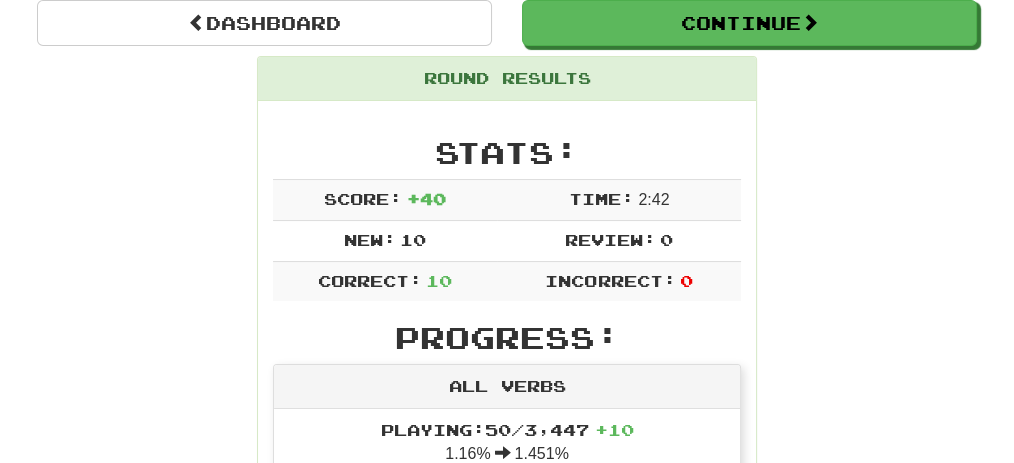 scroll, scrollTop: 62, scrollLeft: 0, axis: vertical 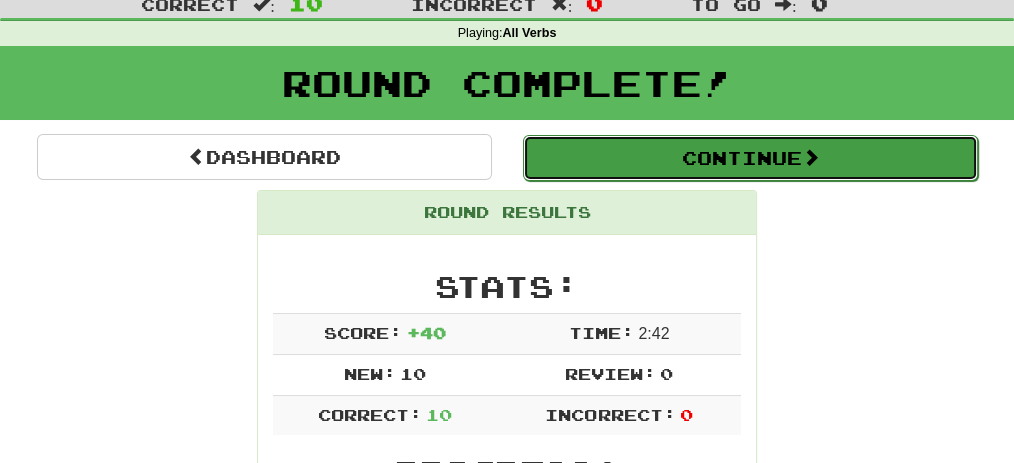 click on "Continue" at bounding box center (750, 158) 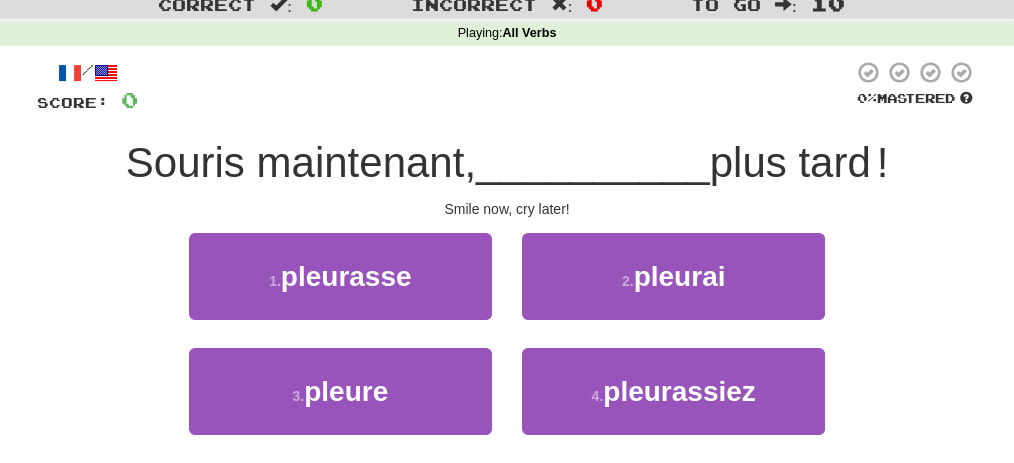 scroll, scrollTop: 0, scrollLeft: 0, axis: both 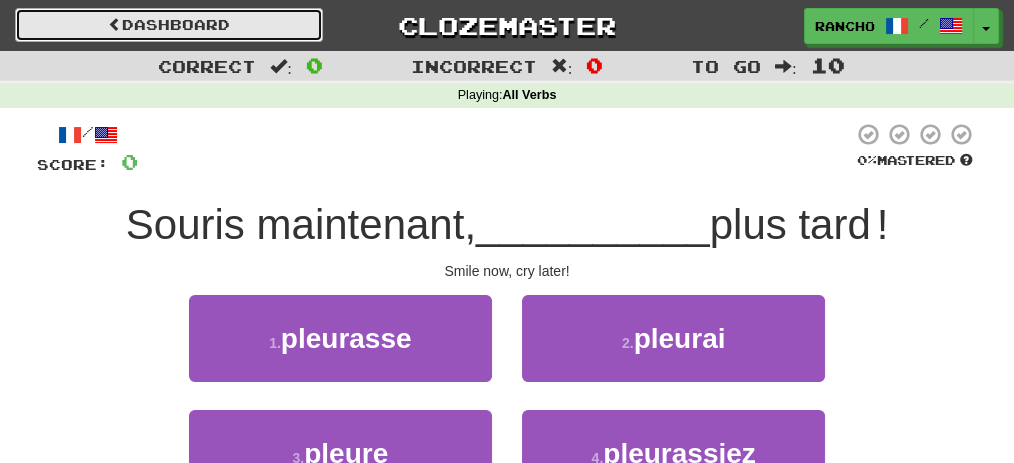 click on "Dashboard" at bounding box center (169, 25) 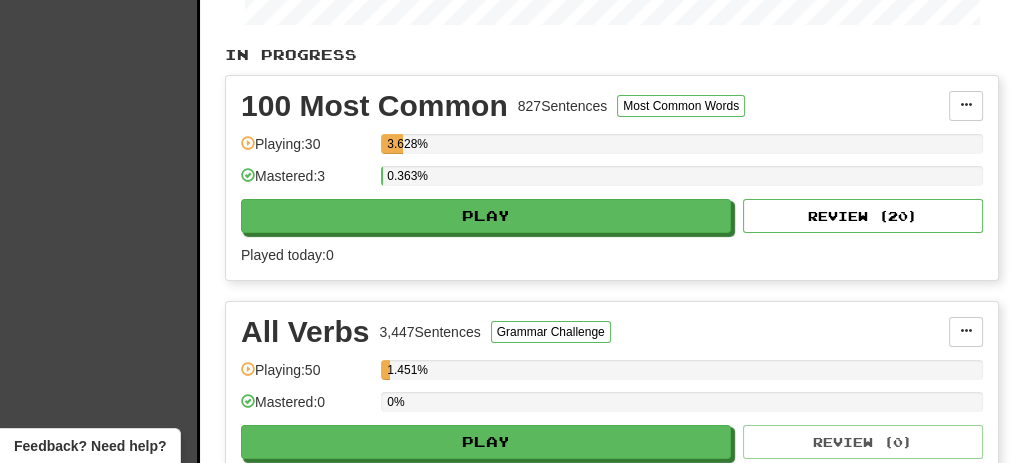 scroll, scrollTop: 533, scrollLeft: 0, axis: vertical 